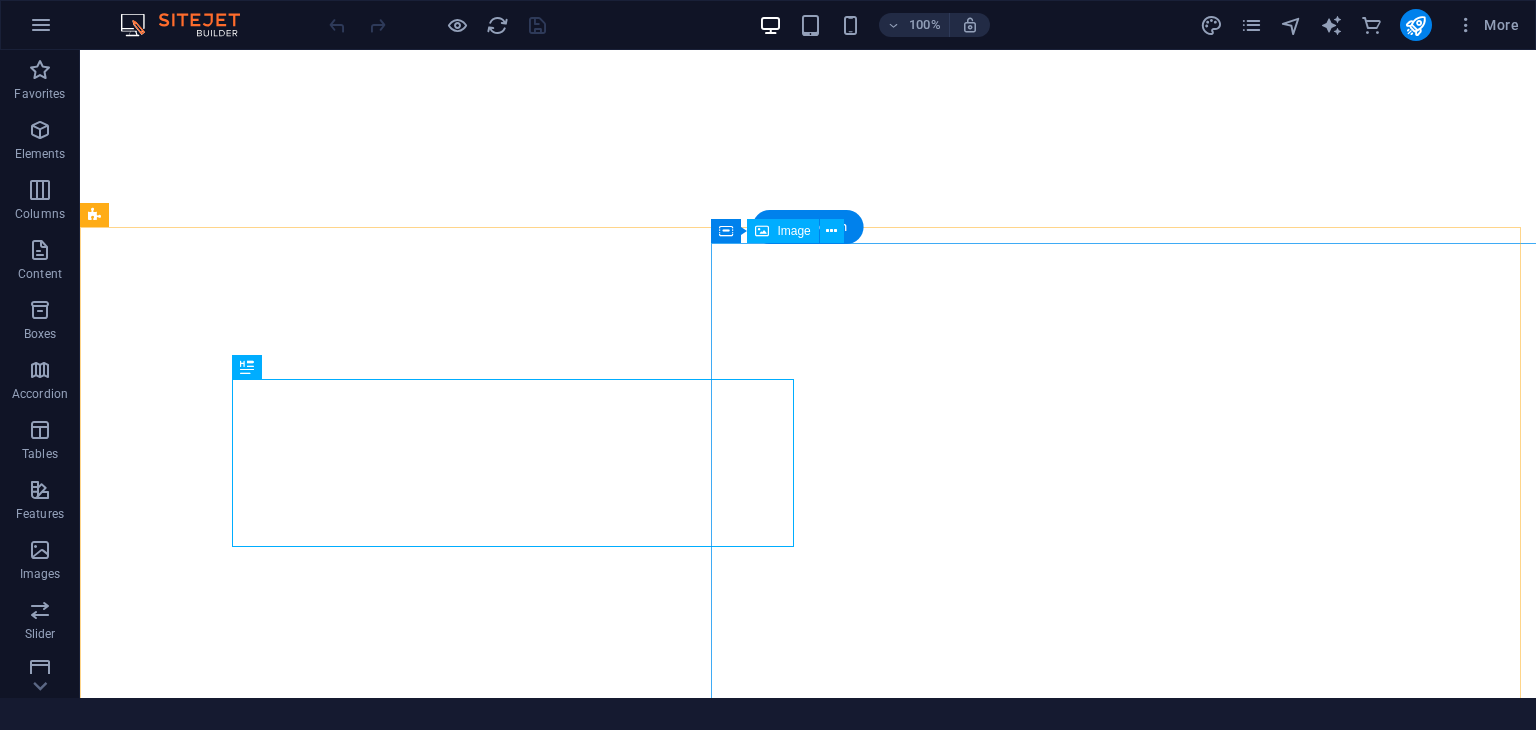 scroll, scrollTop: 0, scrollLeft: 0, axis: both 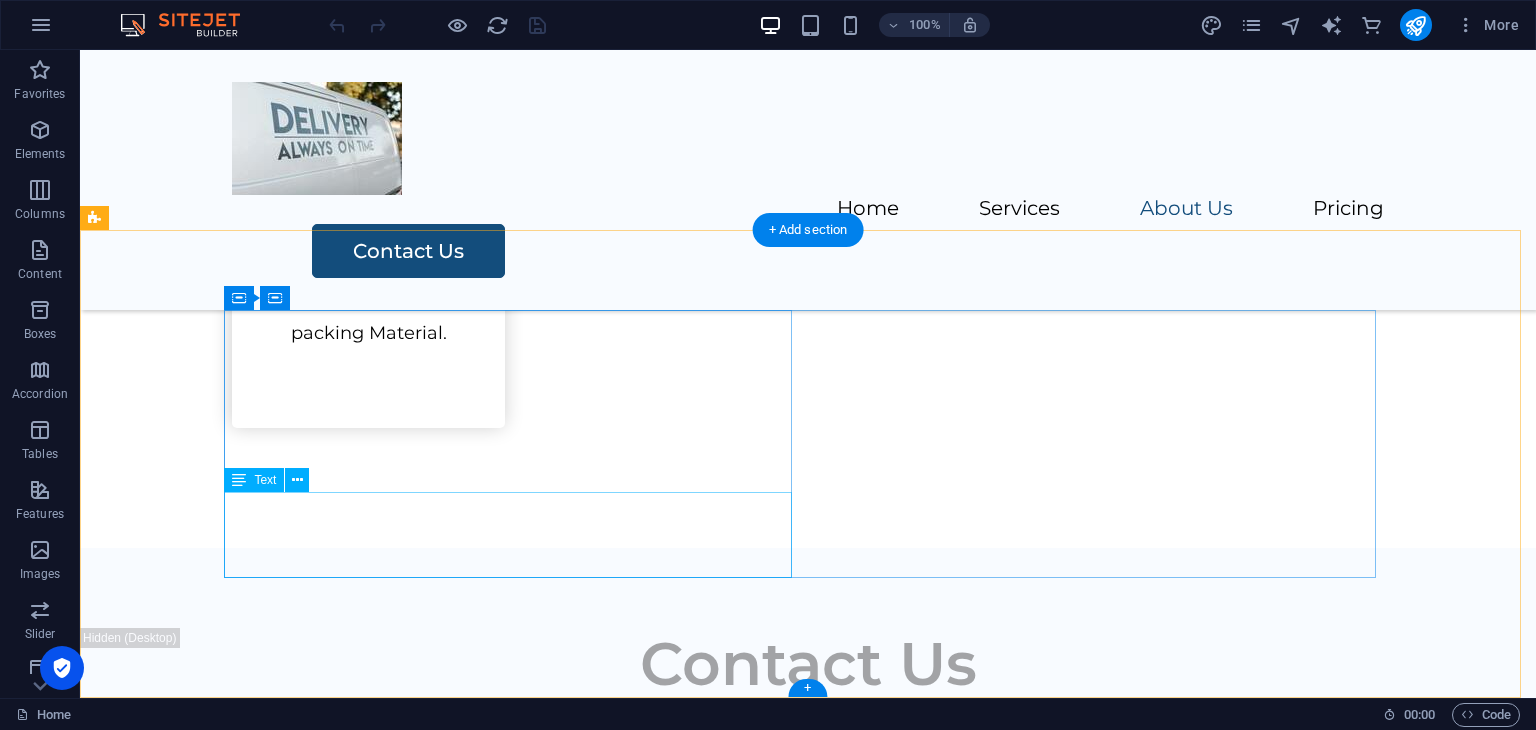 click on "[GEOGRAPHIC_DATA]
0123 - 456789
[EMAIL_ADDRESS]" at bounding box center [516, 1720] 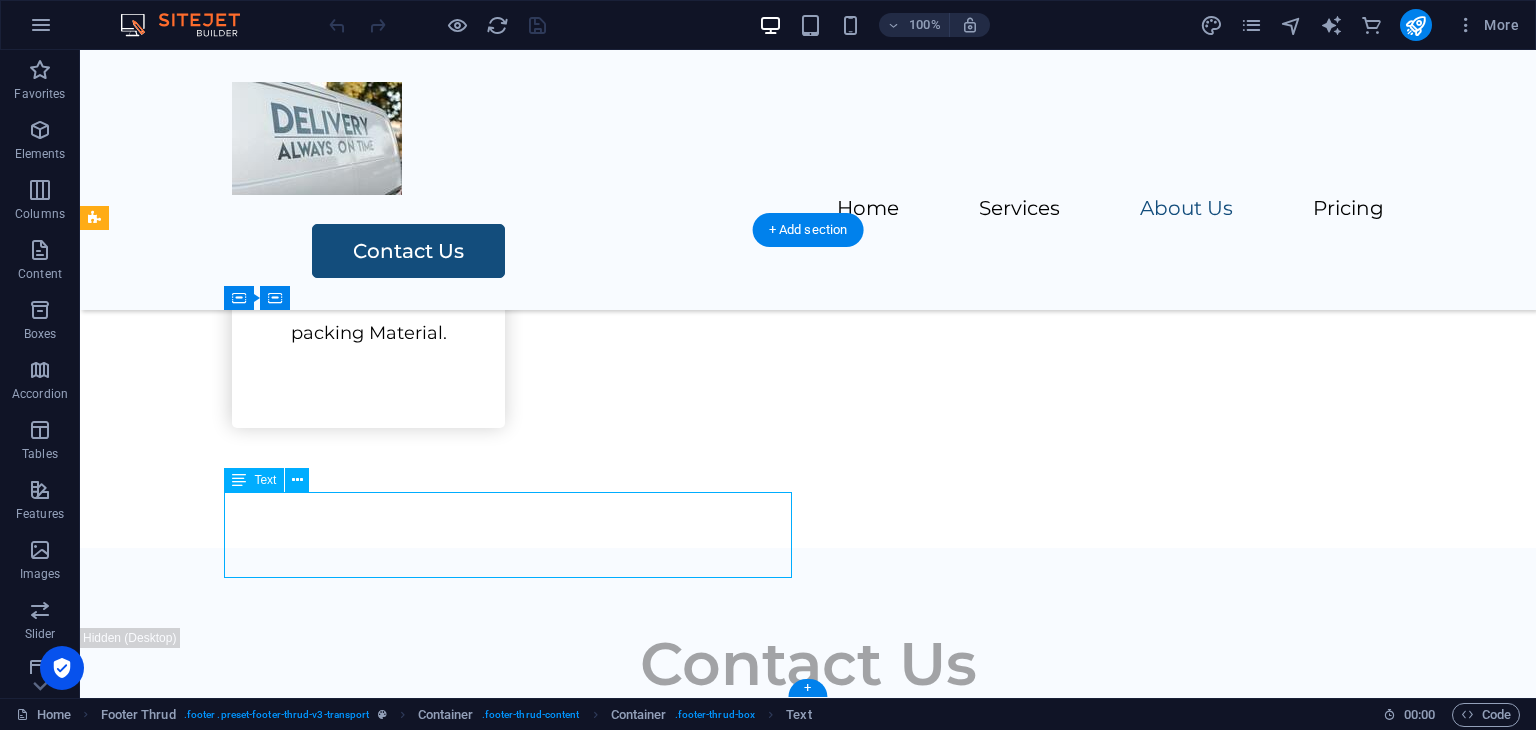click on "[GEOGRAPHIC_DATA]
0123 - 456789
[EMAIL_ADDRESS]" at bounding box center [516, 1720] 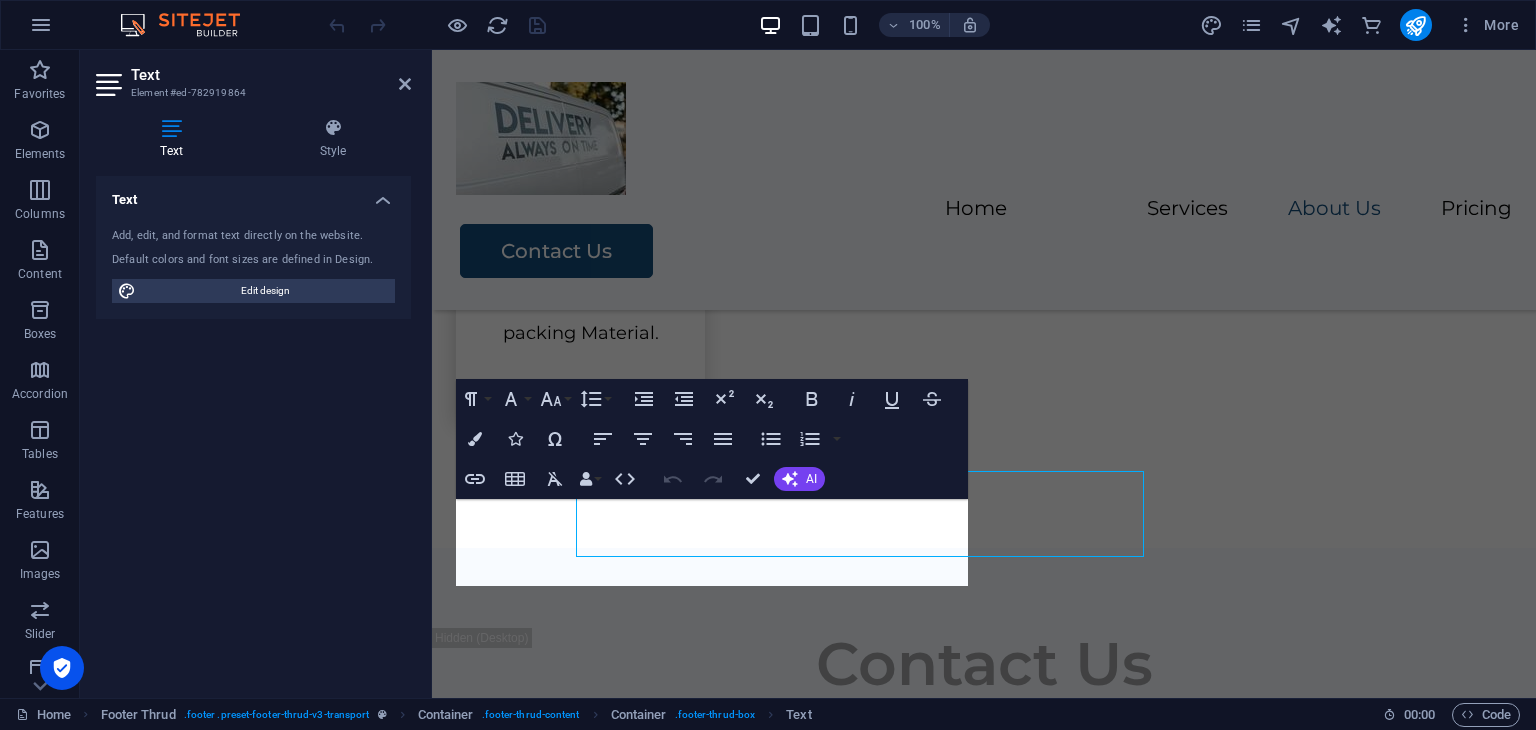 scroll, scrollTop: 3070, scrollLeft: 0, axis: vertical 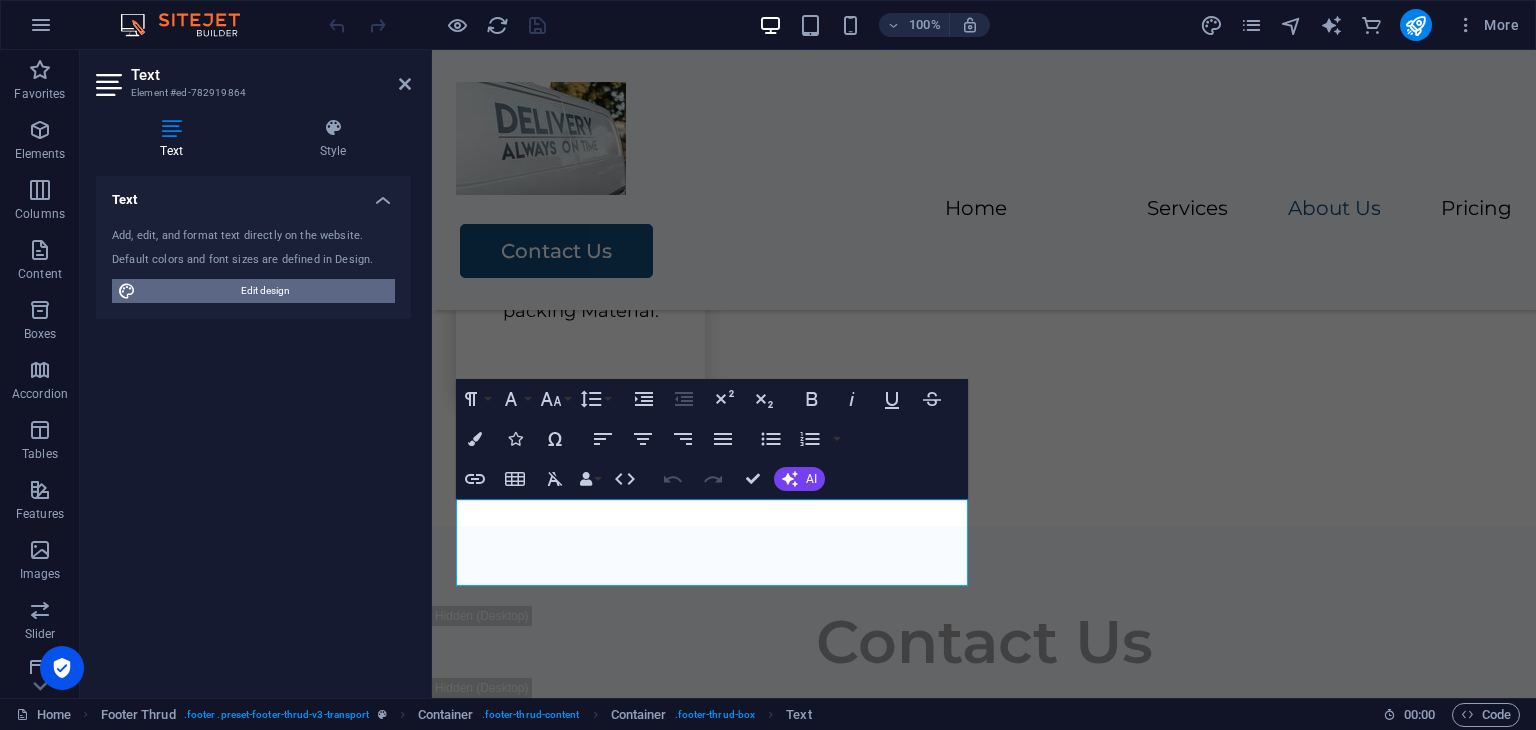drag, startPoint x: 324, startPoint y: 278, endPoint x: 190, endPoint y: 1070, distance: 803.25586 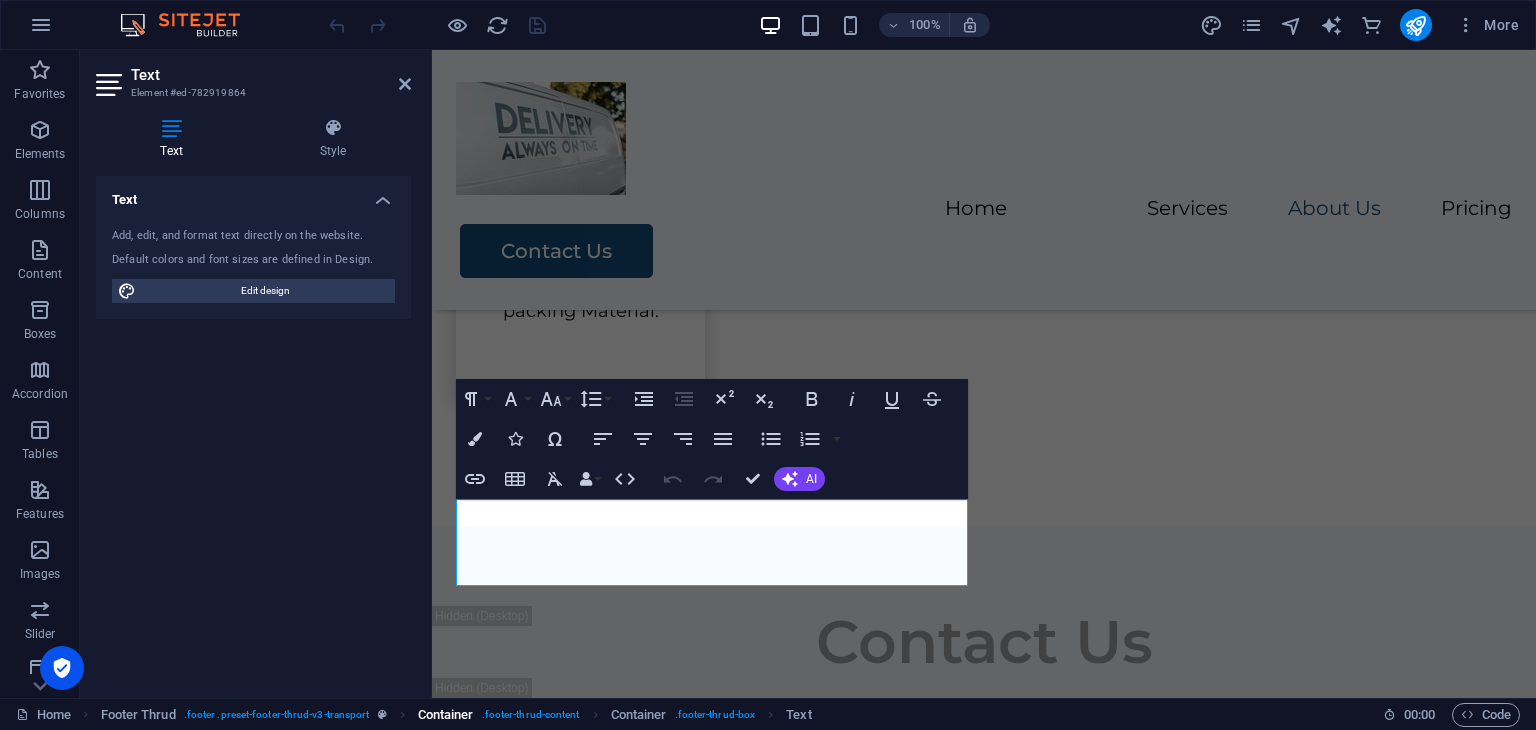 scroll, scrollTop: 2646, scrollLeft: 0, axis: vertical 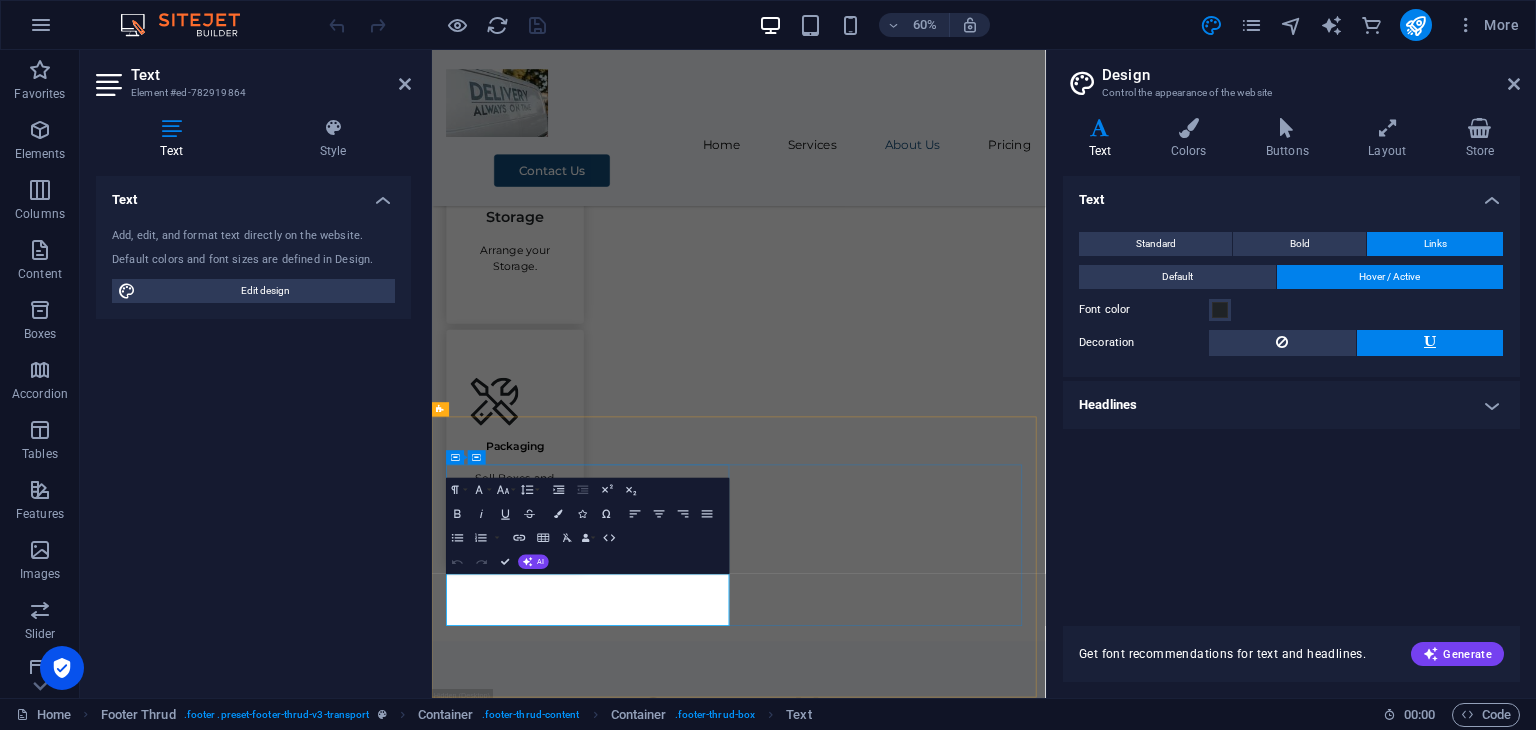 click on "0123 - 456789" at bounding box center [696, 2208] 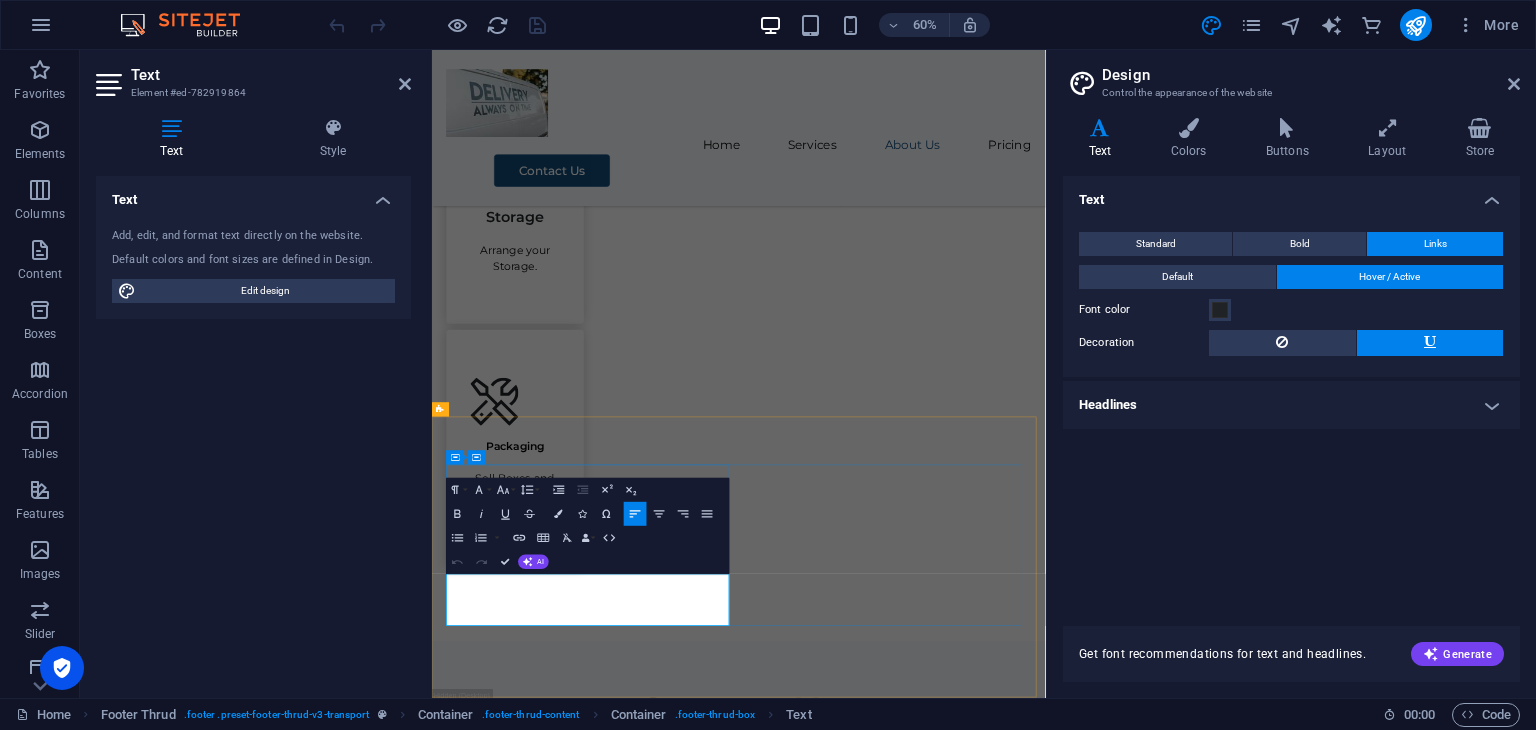 click on "[EMAIL_ADDRESS]" at bounding box center (696, 2237) 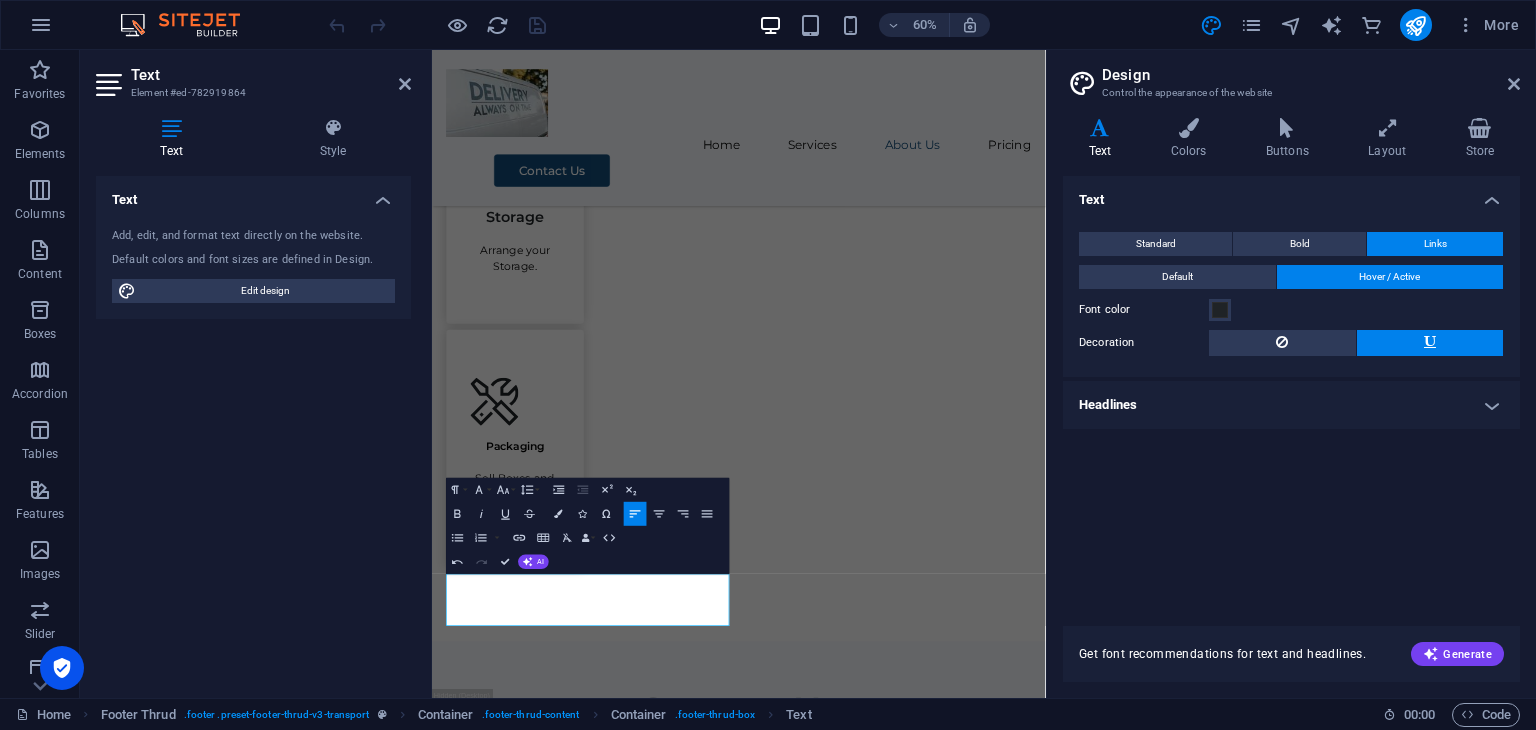 click at bounding box center (1100, 128) 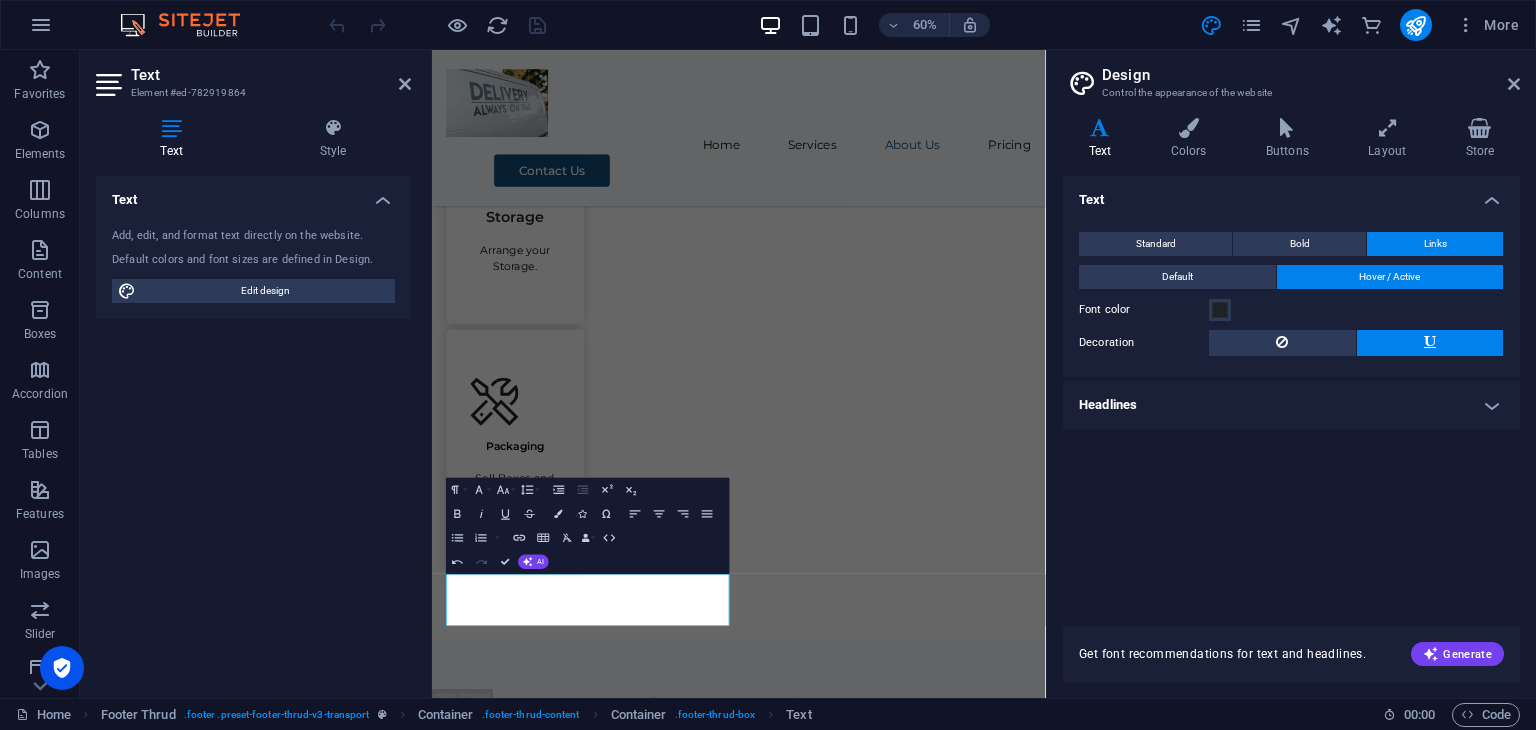 click at bounding box center [1100, 128] 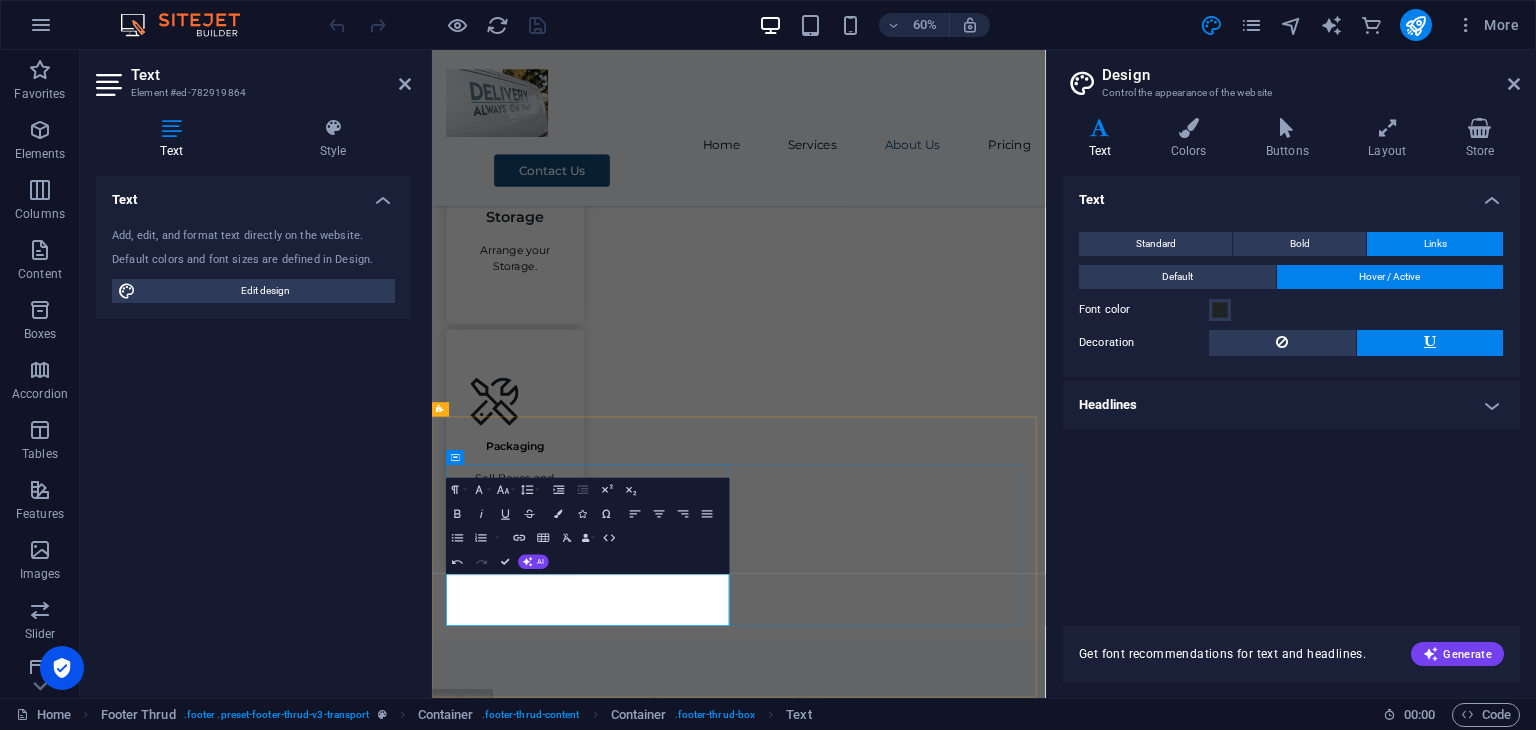 click on "[EMAIL_ADDRESS]" at bounding box center (541, 2237) 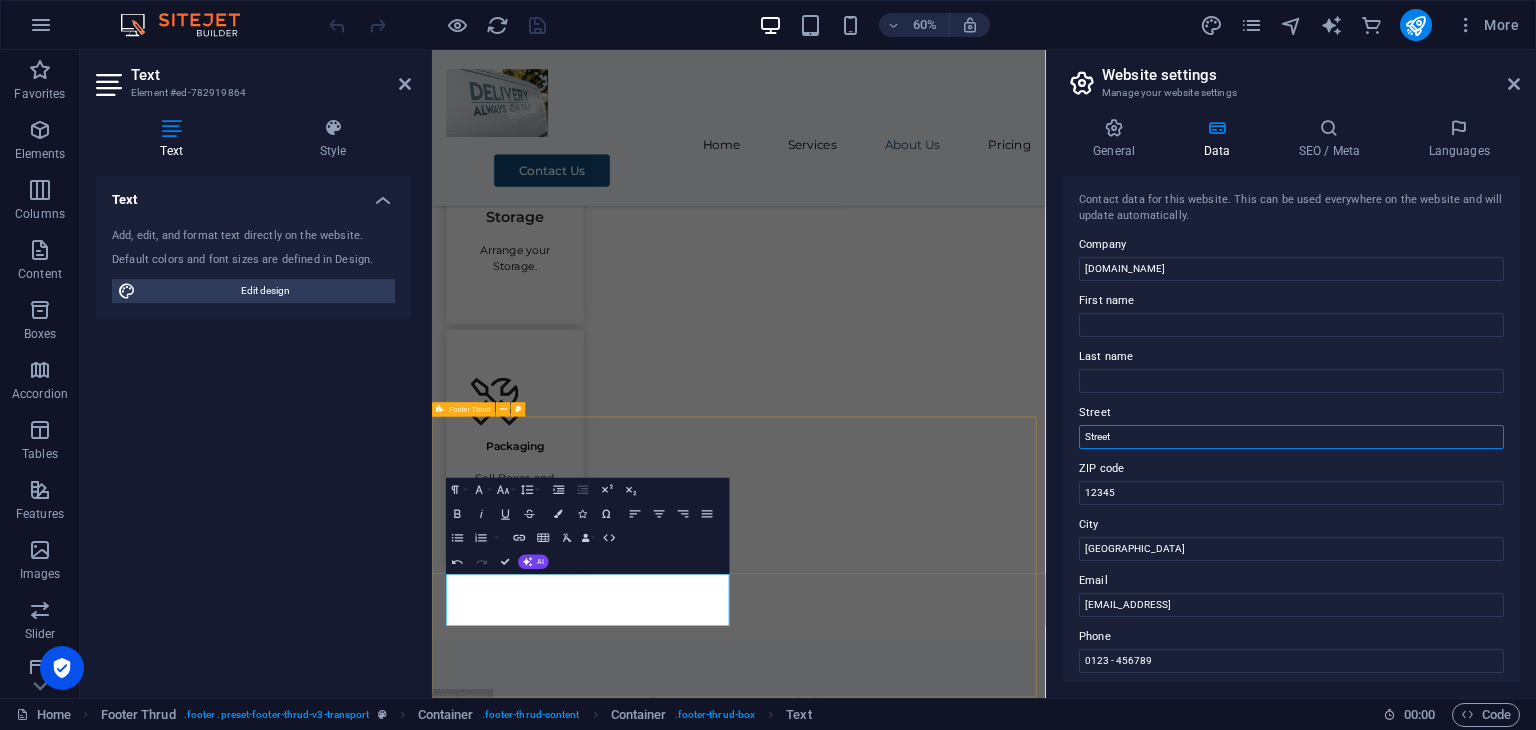 drag, startPoint x: 1487, startPoint y: 488, endPoint x: 1383, endPoint y: 696, distance: 232.55107 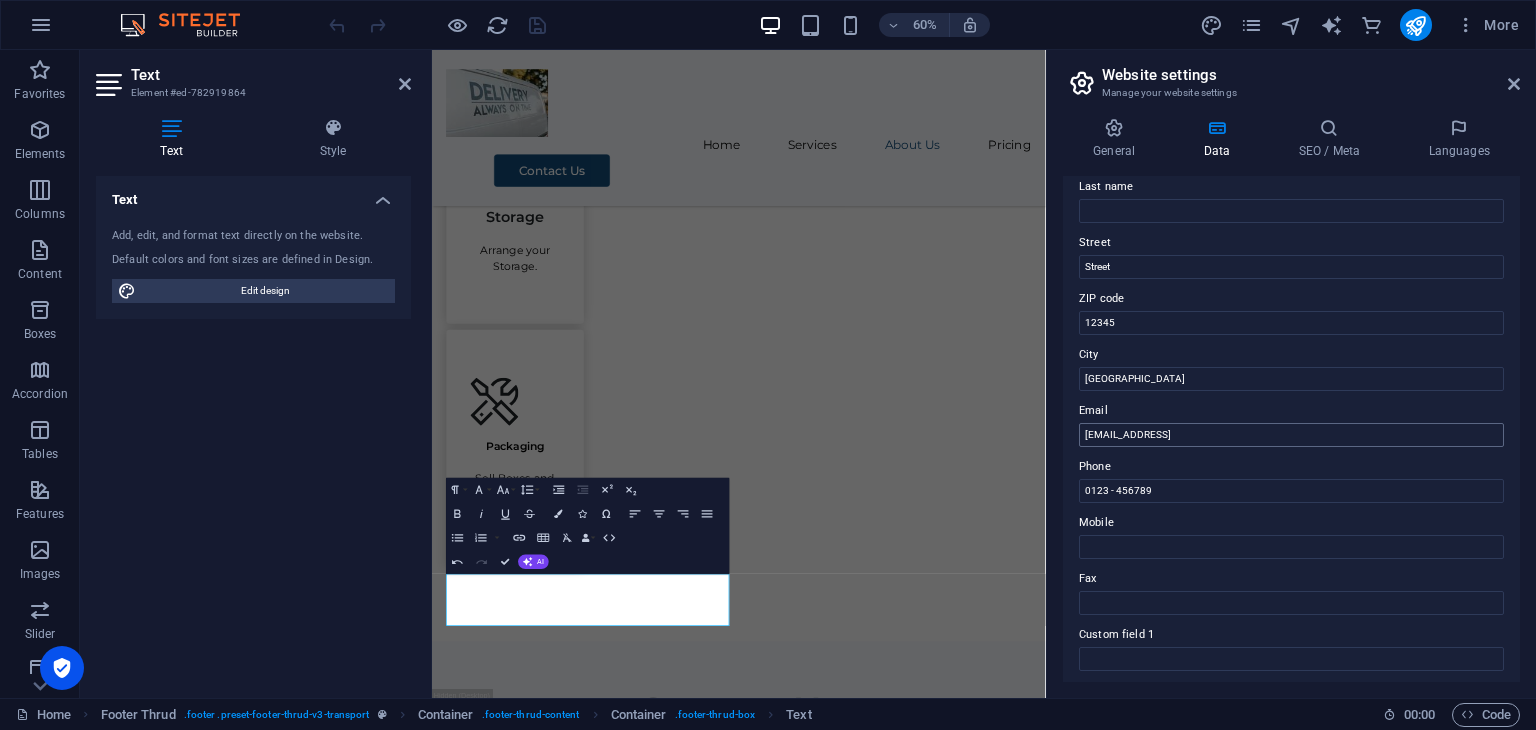 scroll, scrollTop: 142, scrollLeft: 0, axis: vertical 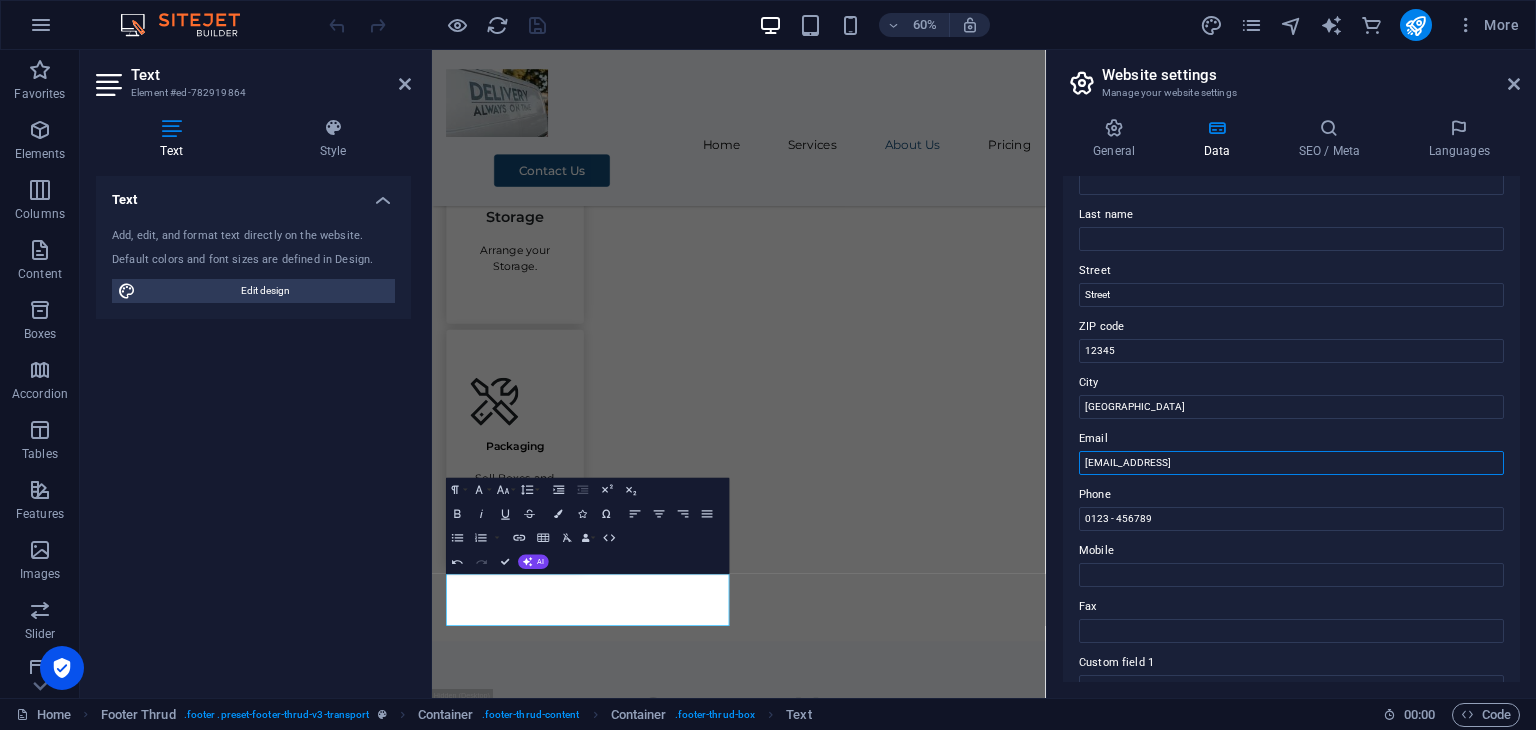 drag, startPoint x: 1325, startPoint y: 459, endPoint x: 1076, endPoint y: 456, distance: 249.01807 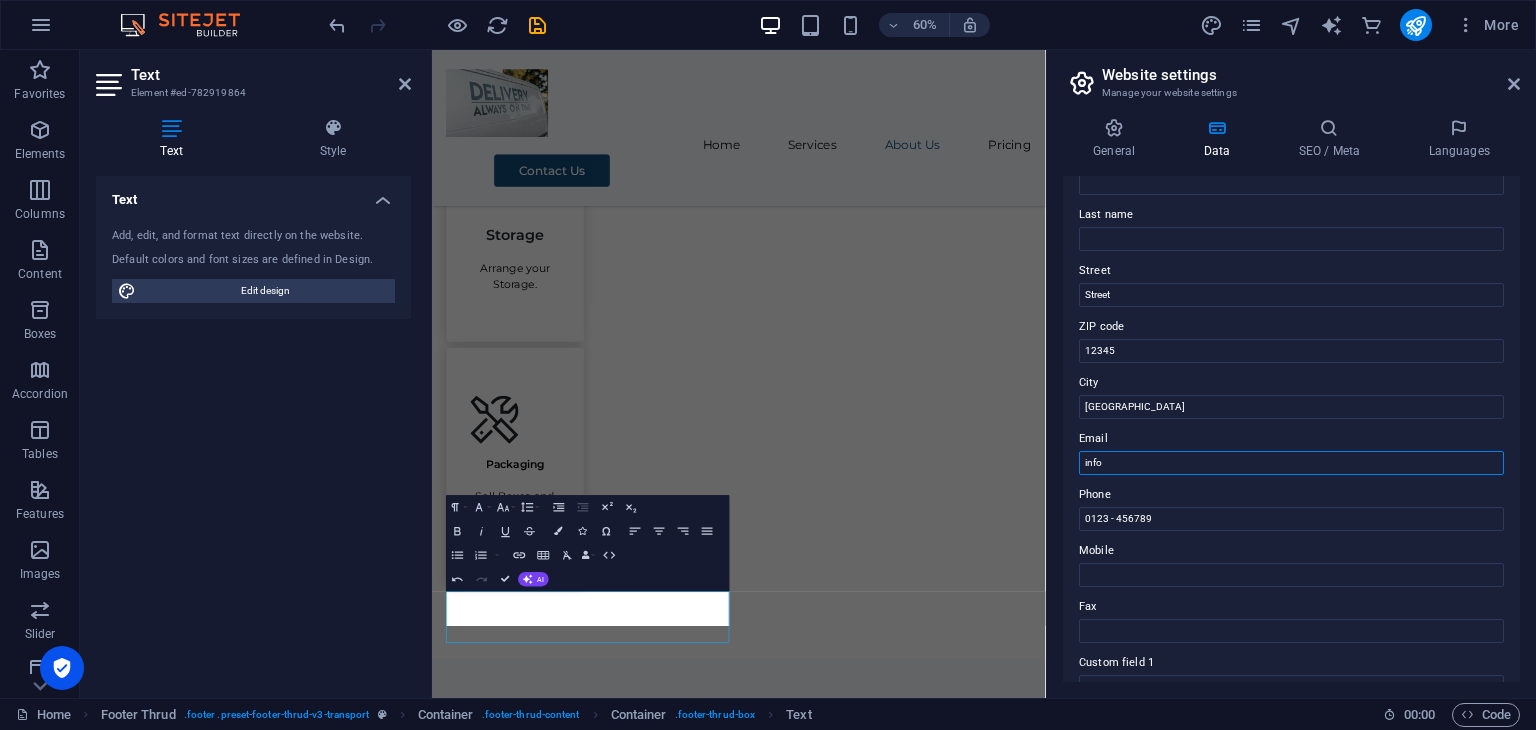 scroll, scrollTop: 2646, scrollLeft: 0, axis: vertical 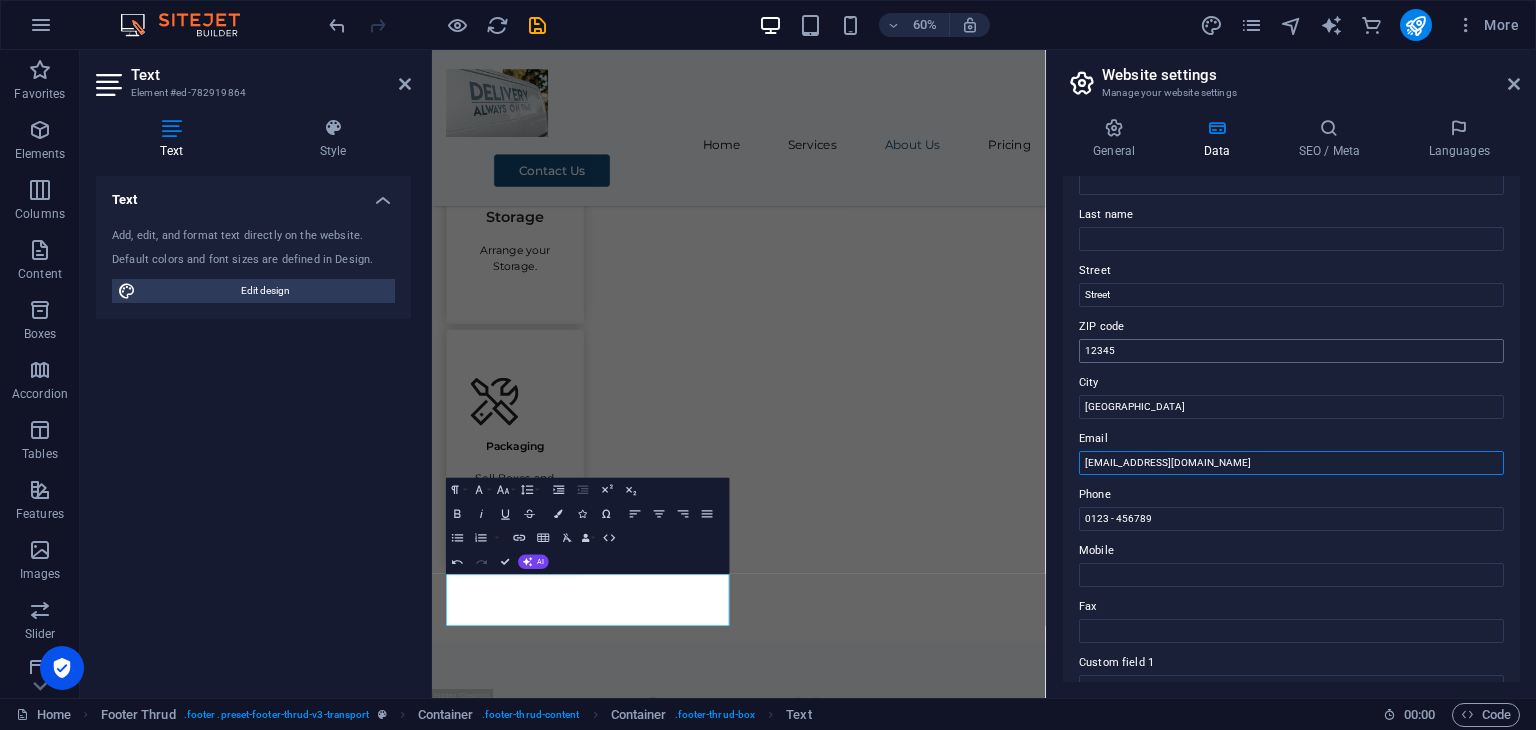 type on "[EMAIL_ADDRESS][DOMAIN_NAME]" 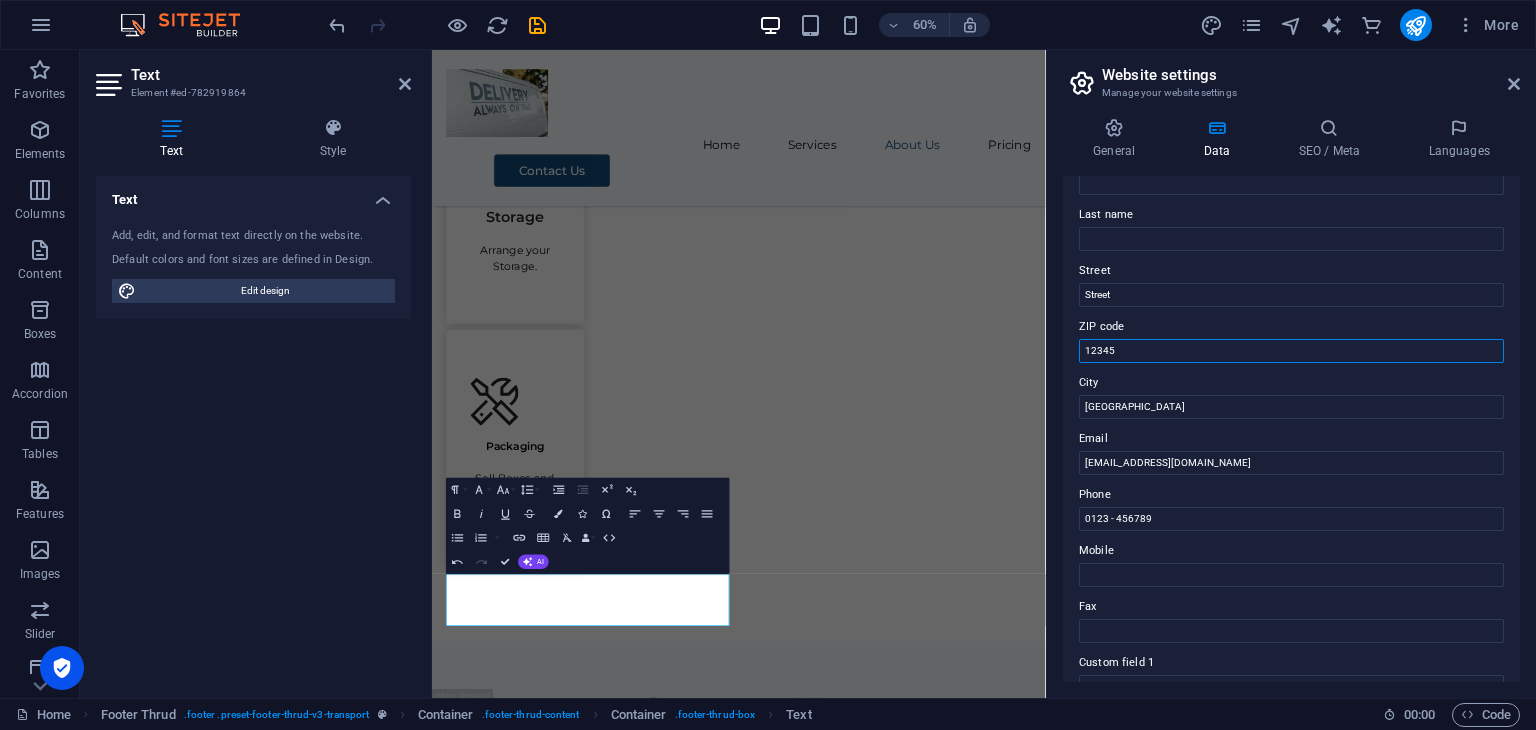 drag, startPoint x: 1160, startPoint y: 343, endPoint x: 1056, endPoint y: 349, distance: 104.172935 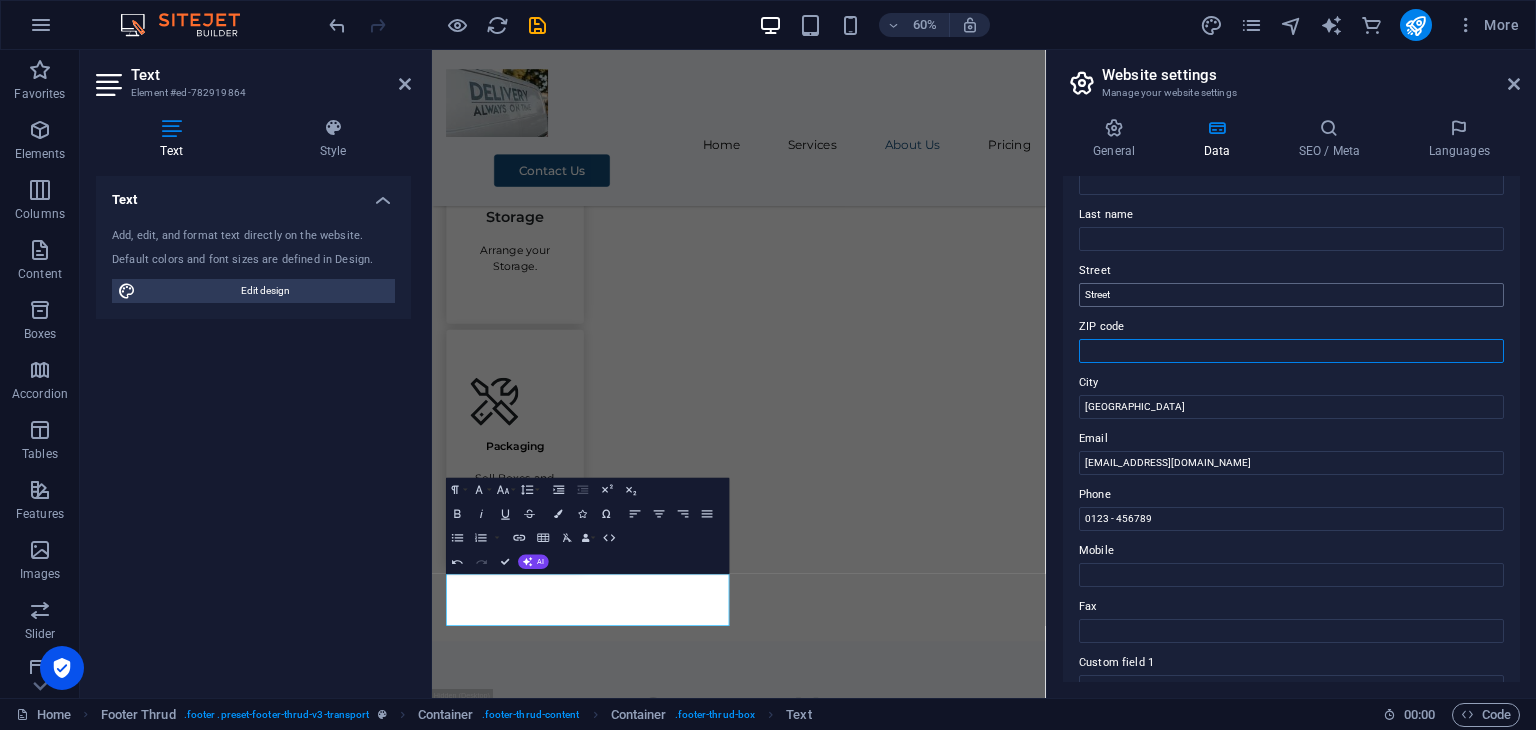 type 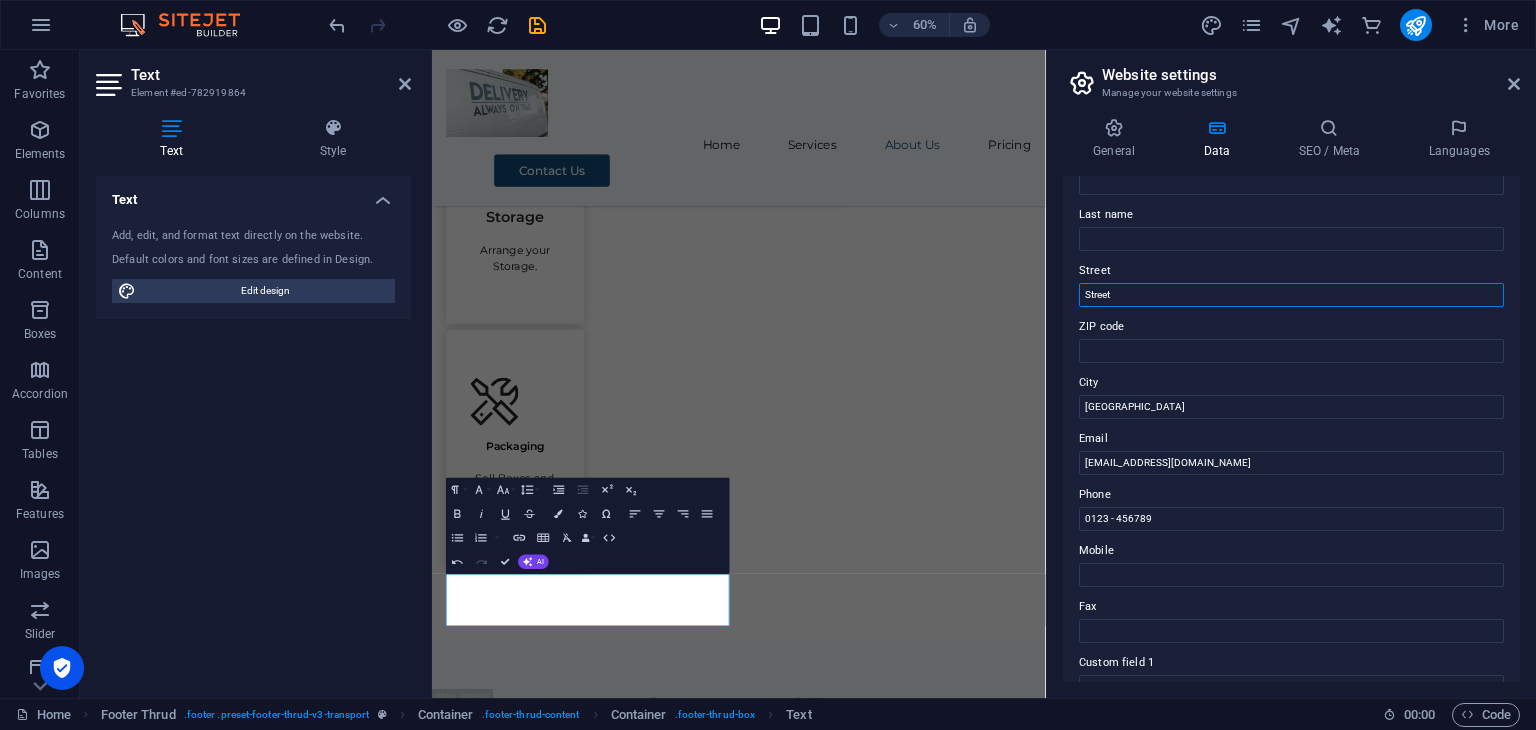 drag, startPoint x: 1540, startPoint y: 339, endPoint x: 1274, endPoint y: 421, distance: 278.3523 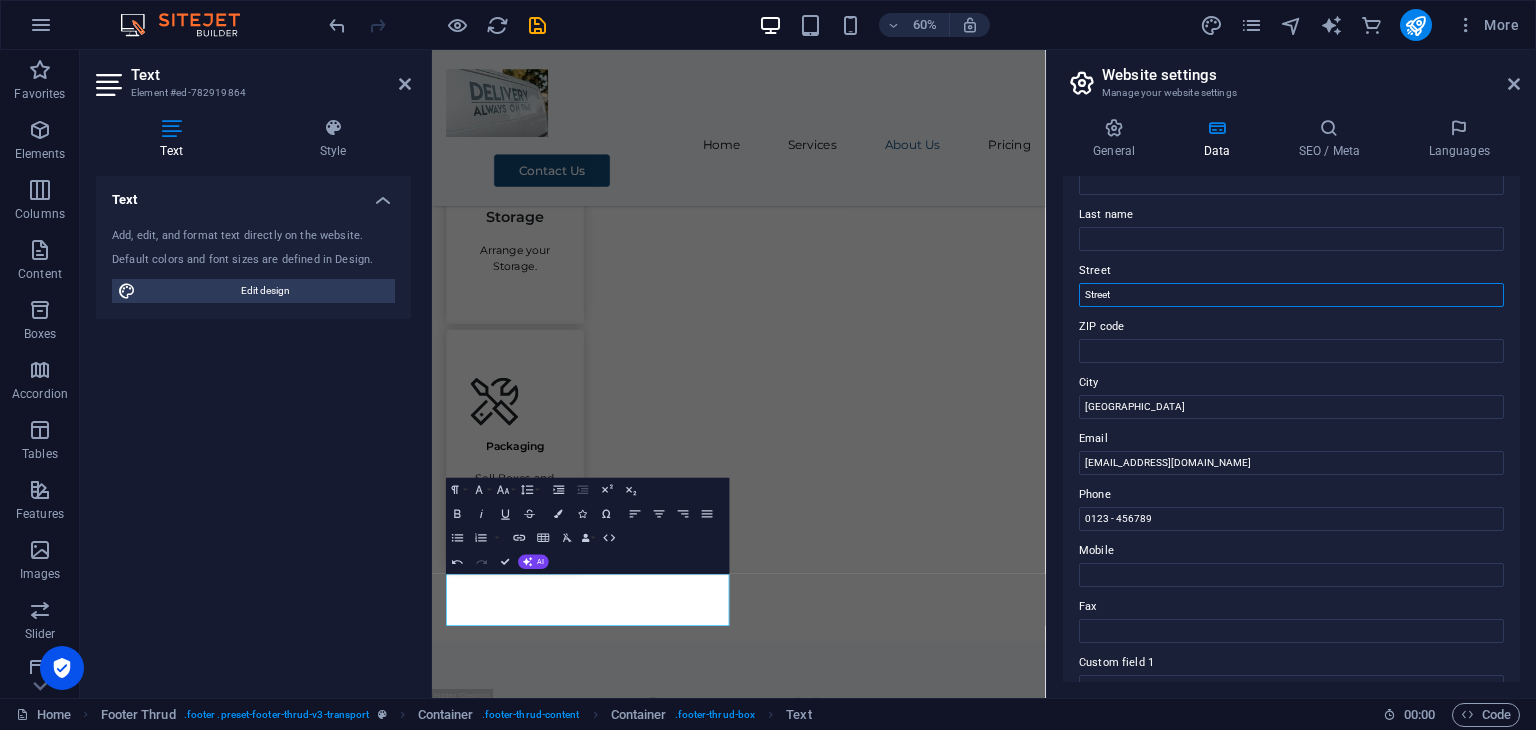 drag, startPoint x: 1552, startPoint y: 339, endPoint x: 1411, endPoint y: 453, distance: 181.32016 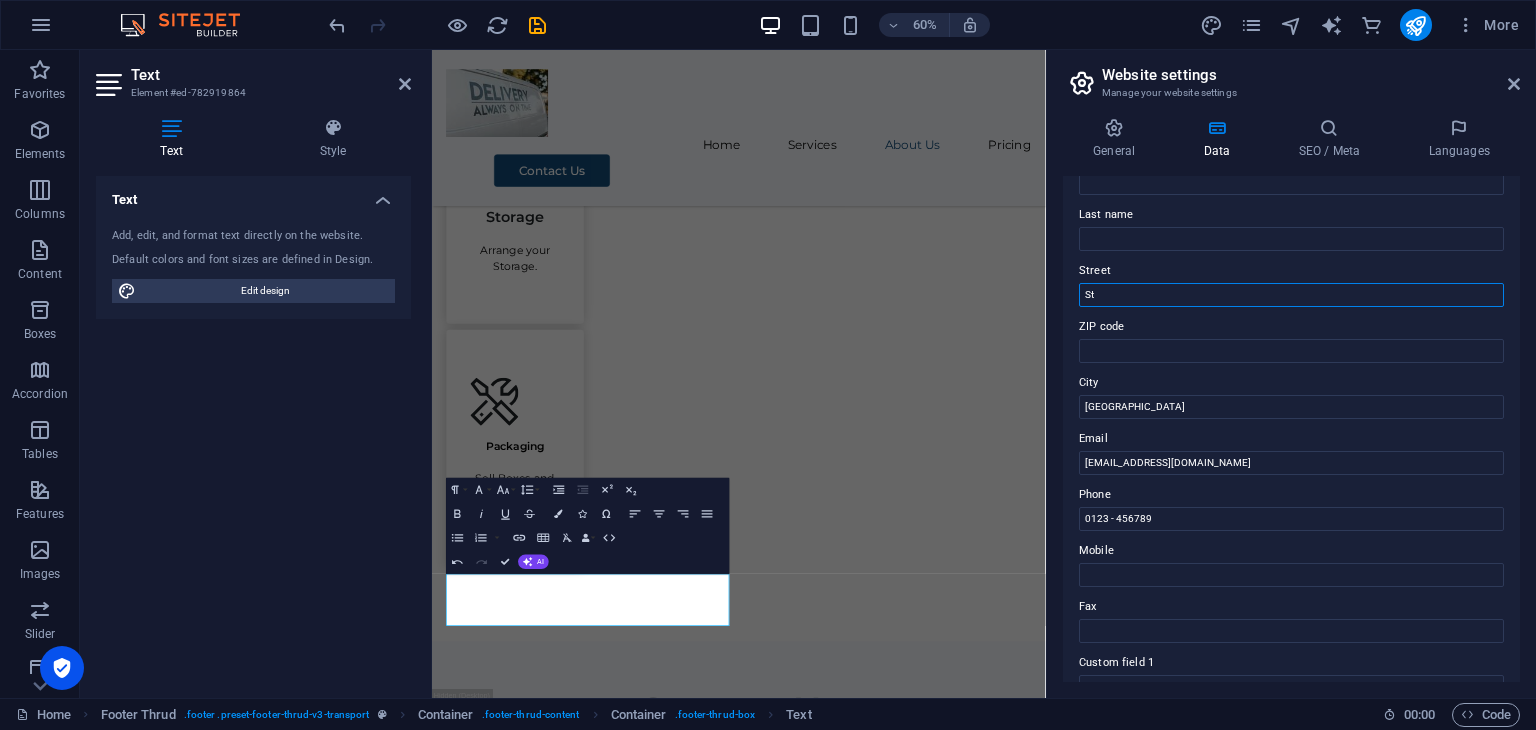 type on "S" 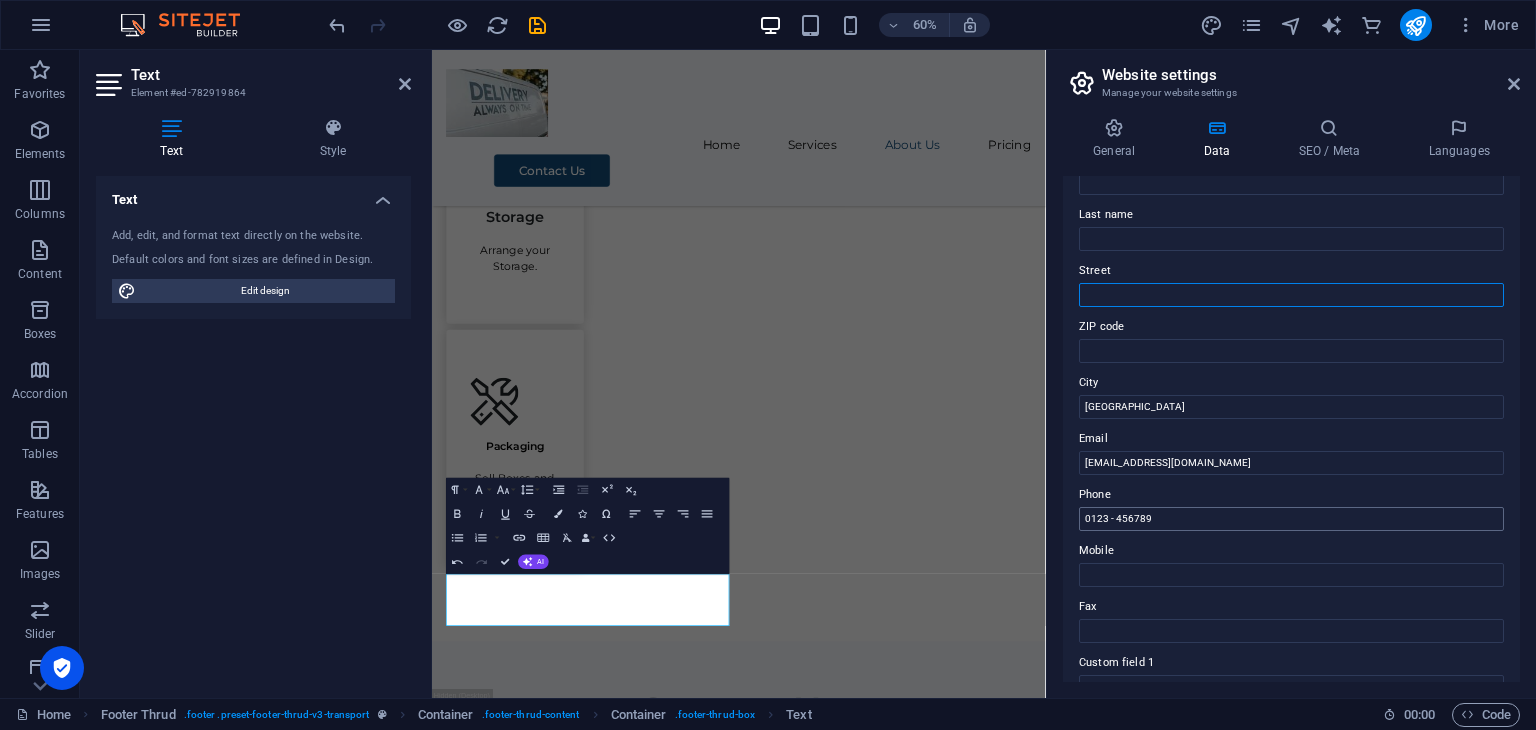 type 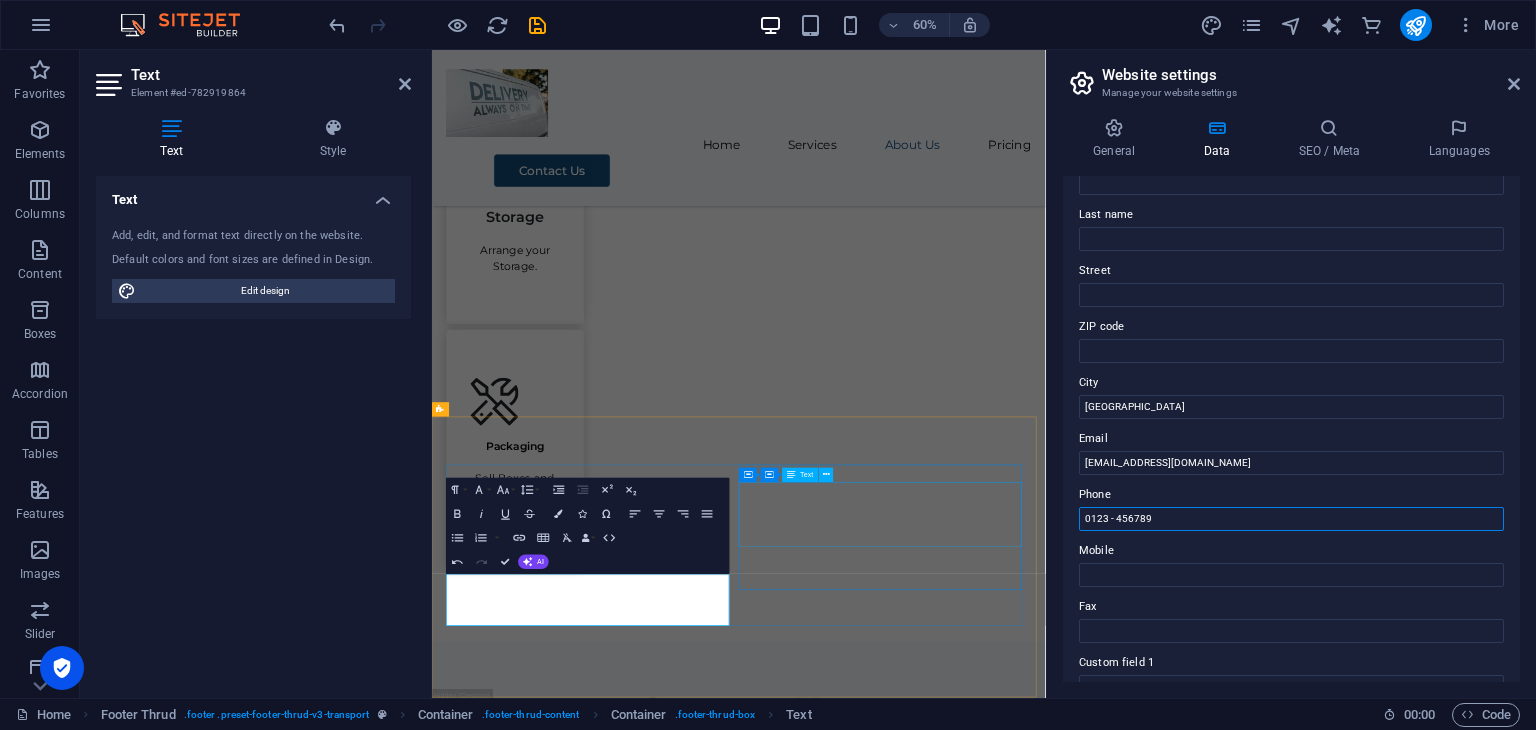drag, startPoint x: 1588, startPoint y: 571, endPoint x: 1488, endPoint y: 555, distance: 101.27191 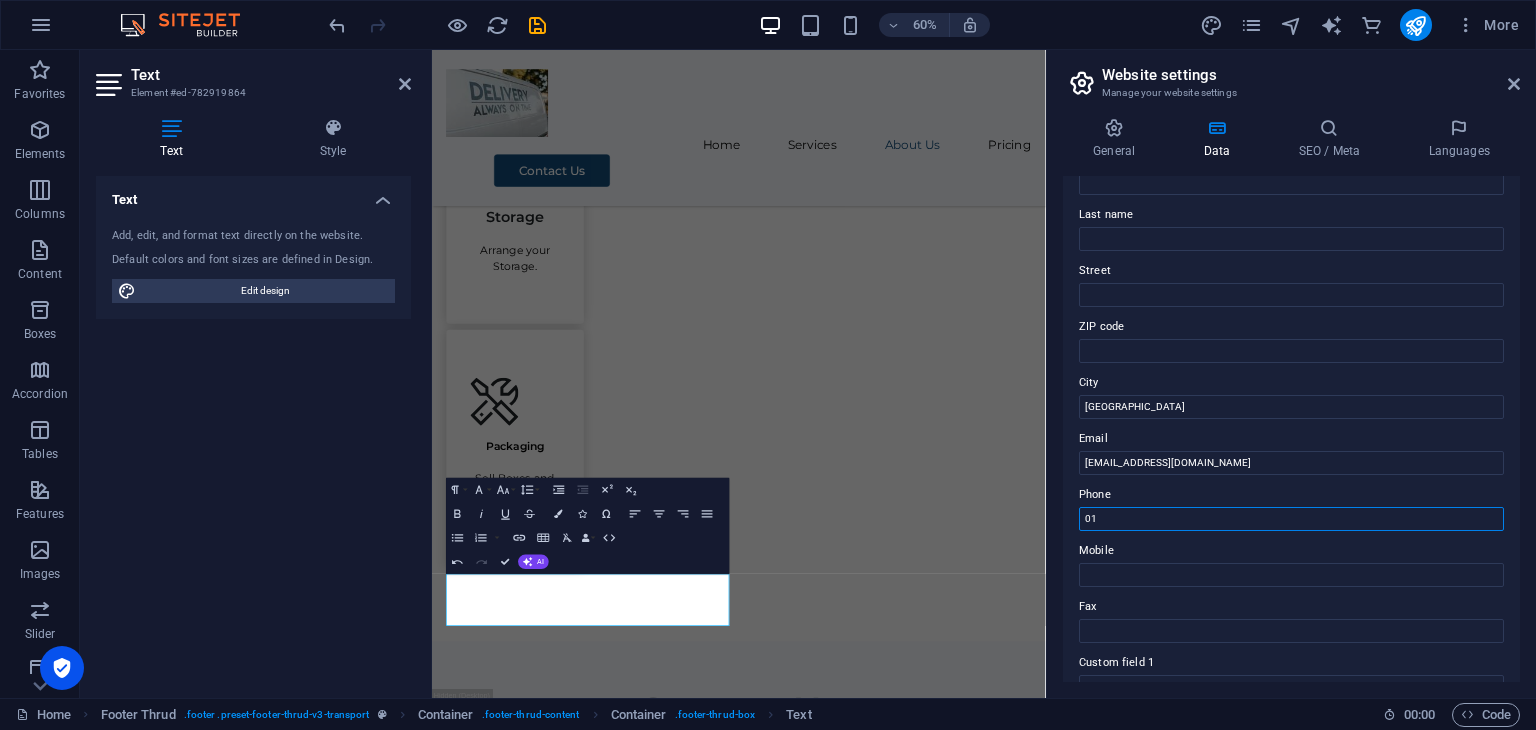 type on "0" 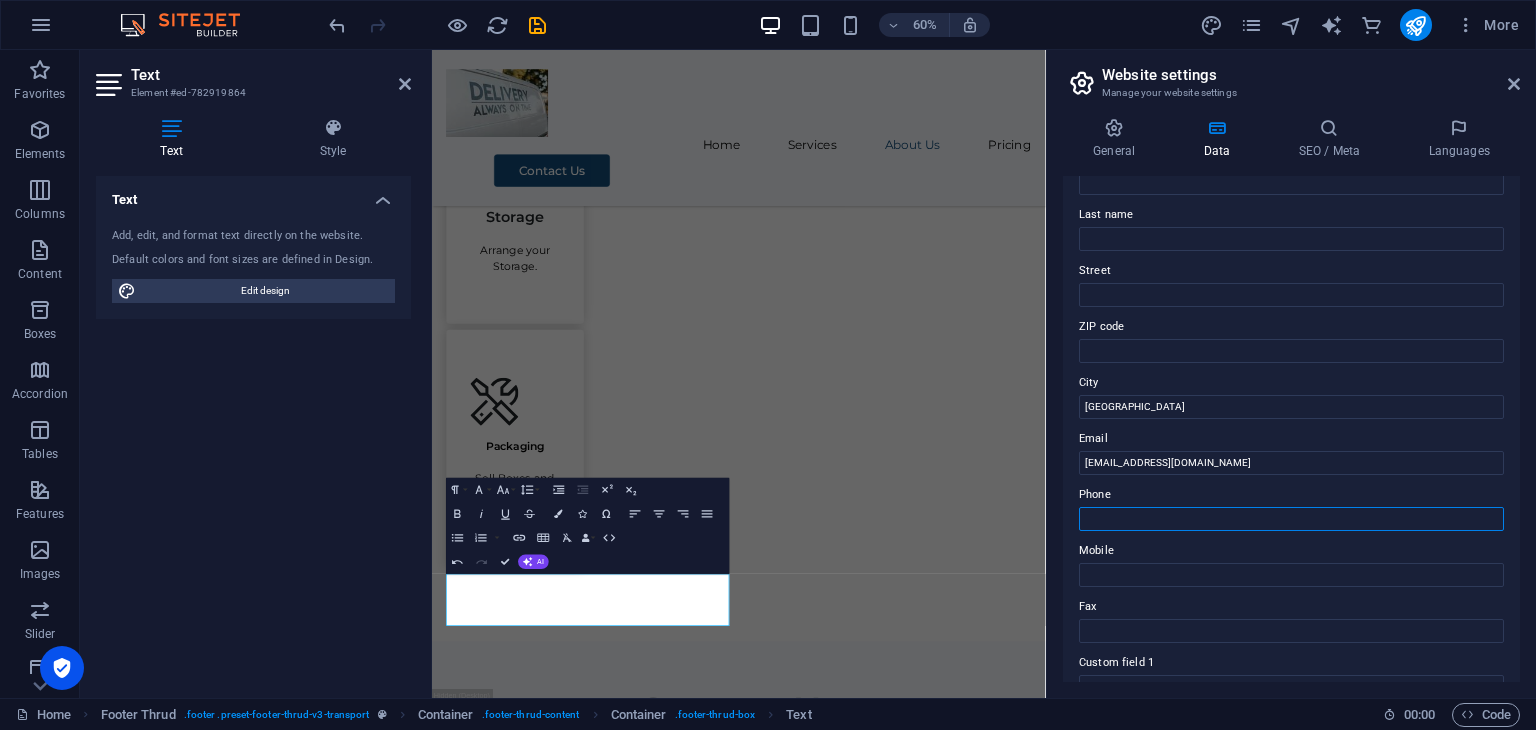 scroll, scrollTop: 2617, scrollLeft: 0, axis: vertical 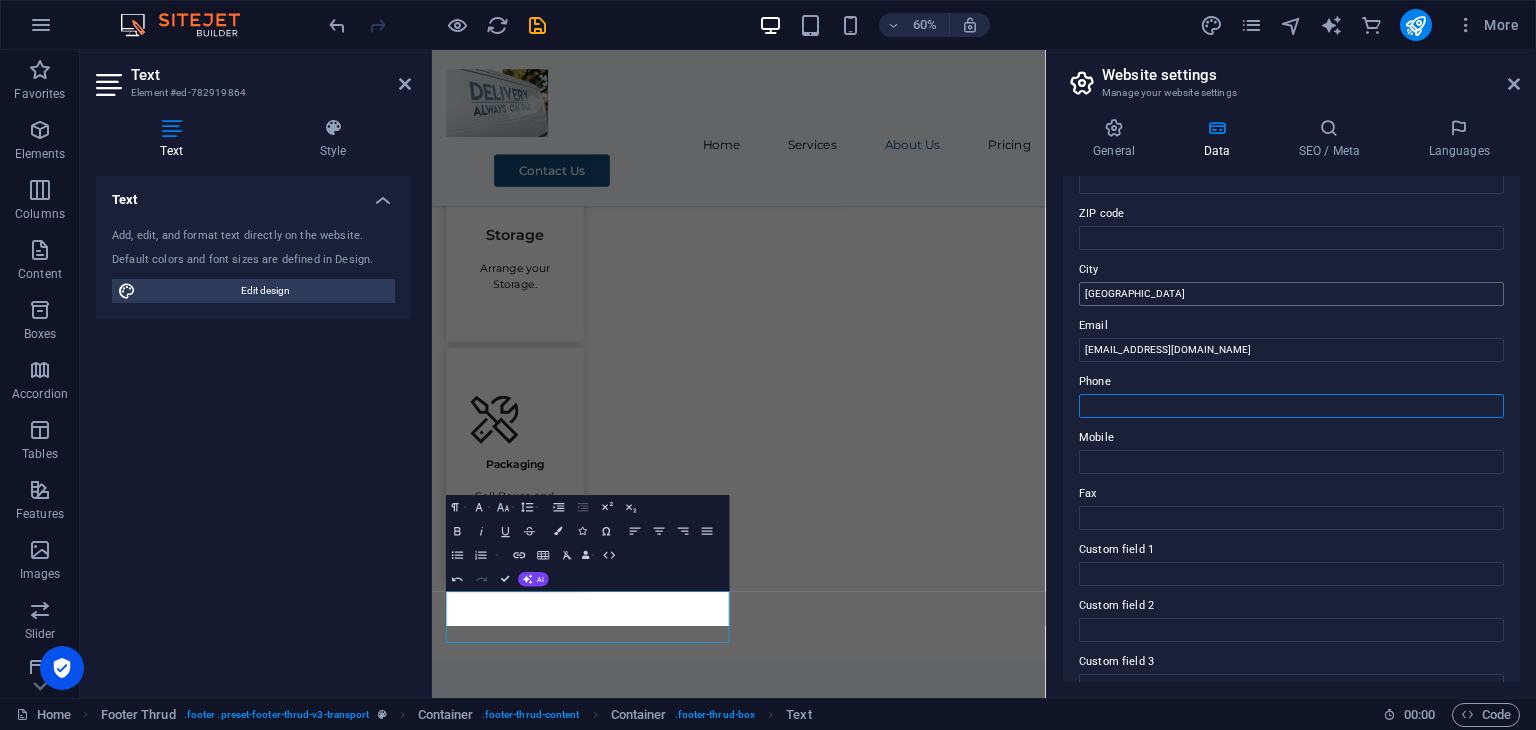 type 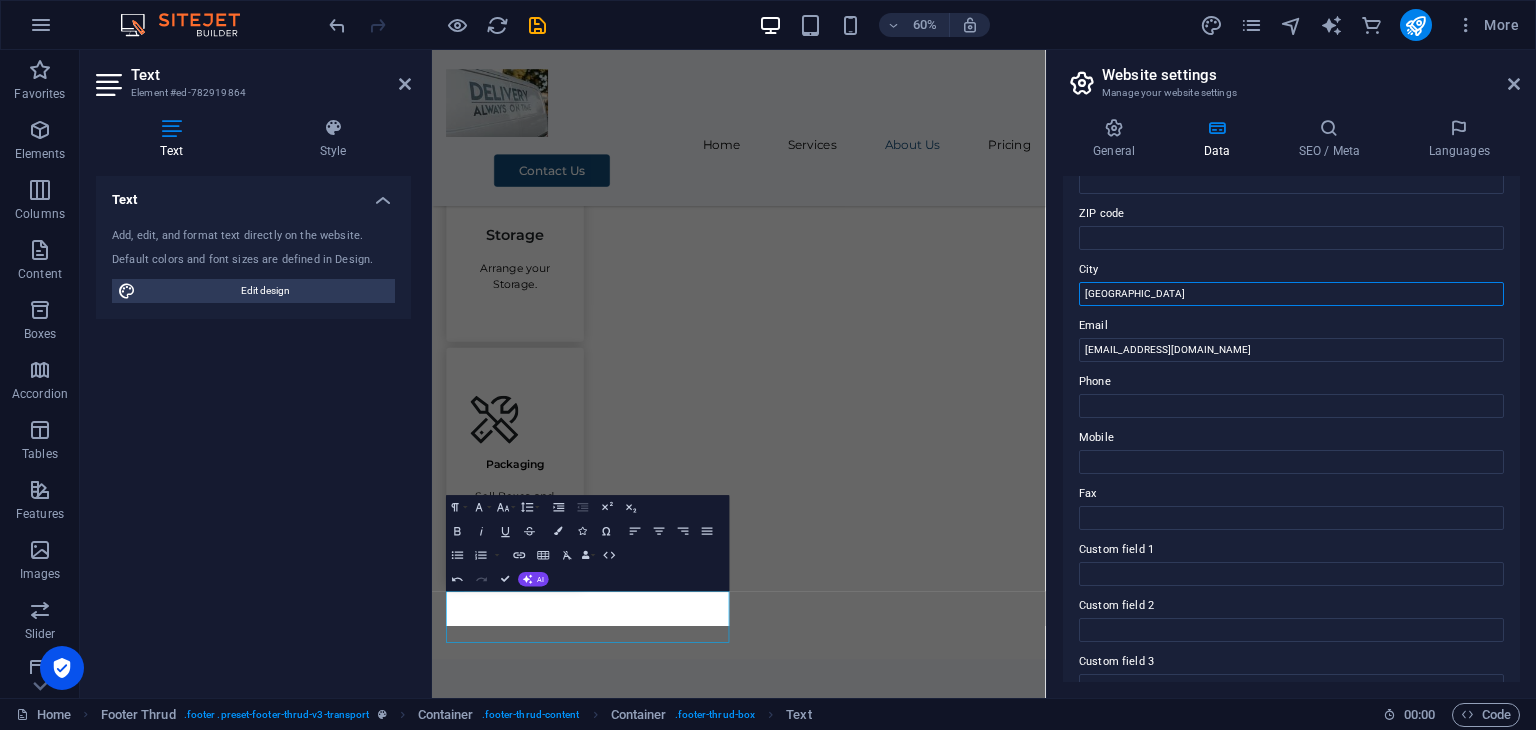 drag, startPoint x: 1113, startPoint y: 295, endPoint x: 1132, endPoint y: 311, distance: 24.839485 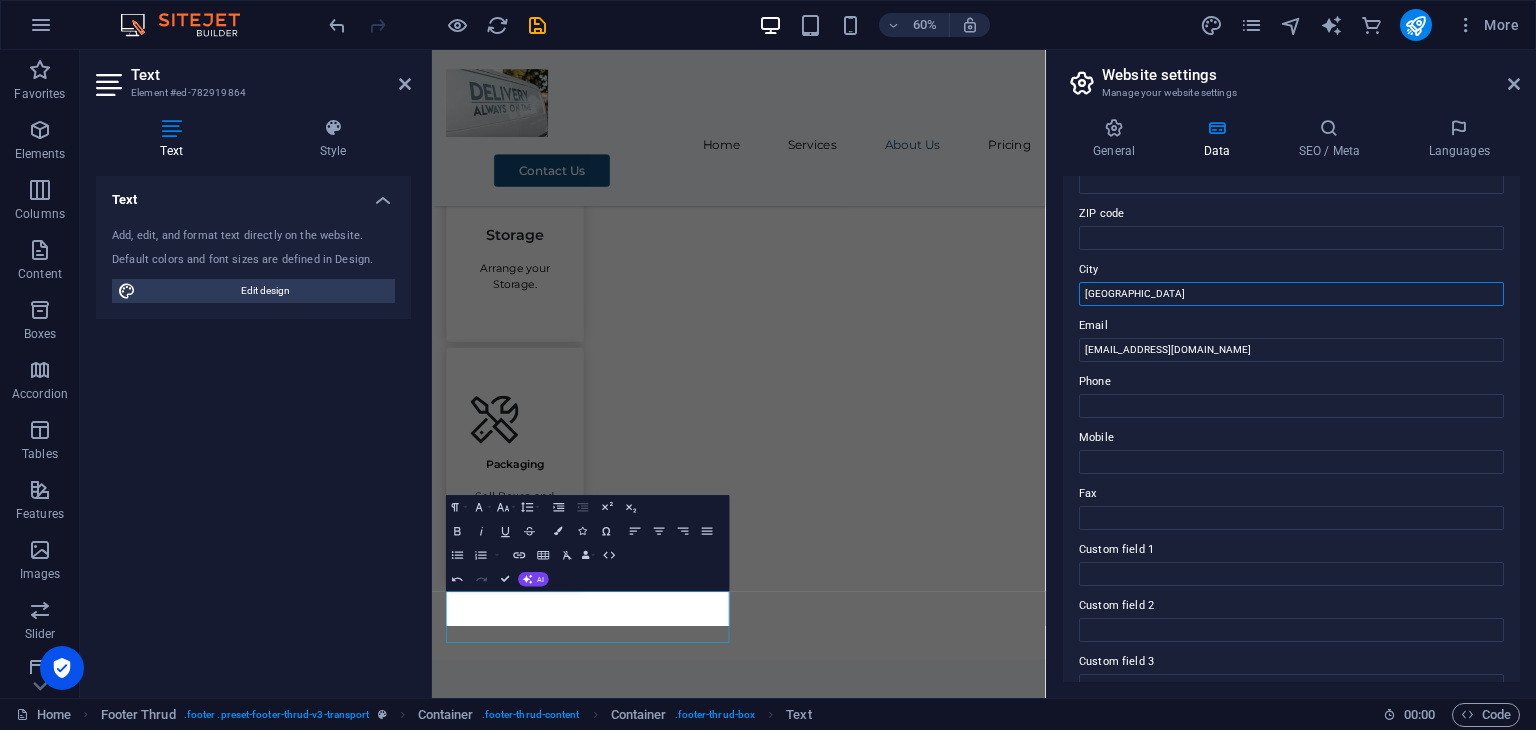 click on "General  Data  SEO / Meta  Languages Website name [DOMAIN_NAME] Logo Drag files here, click to choose files or select files from Files or our free stock photos & videos Select files from the file manager, stock photos, or upload file(s) Upload Favicon Set the favicon of your website here. A favicon is a small icon shown in the browser tab next to your website title. It helps visitors identify your website. Drag files here, click to choose files or select files from Files or our free stock photos & videos Select files from the file manager, stock photos, or upload file(s) Upload Preview Image (Open Graph) This image will be shown when the website is shared on social networks Drag files here, click to choose files or select files from Files or our free stock photos & videos Select files from the file manager, stock photos, or upload file(s) Upload Contact data for this website. This can be used everywhere on the website and will update automatically. Company [DOMAIN_NAME] First name Last name [GEOGRAPHIC_DATA]" at bounding box center [1291, 400] 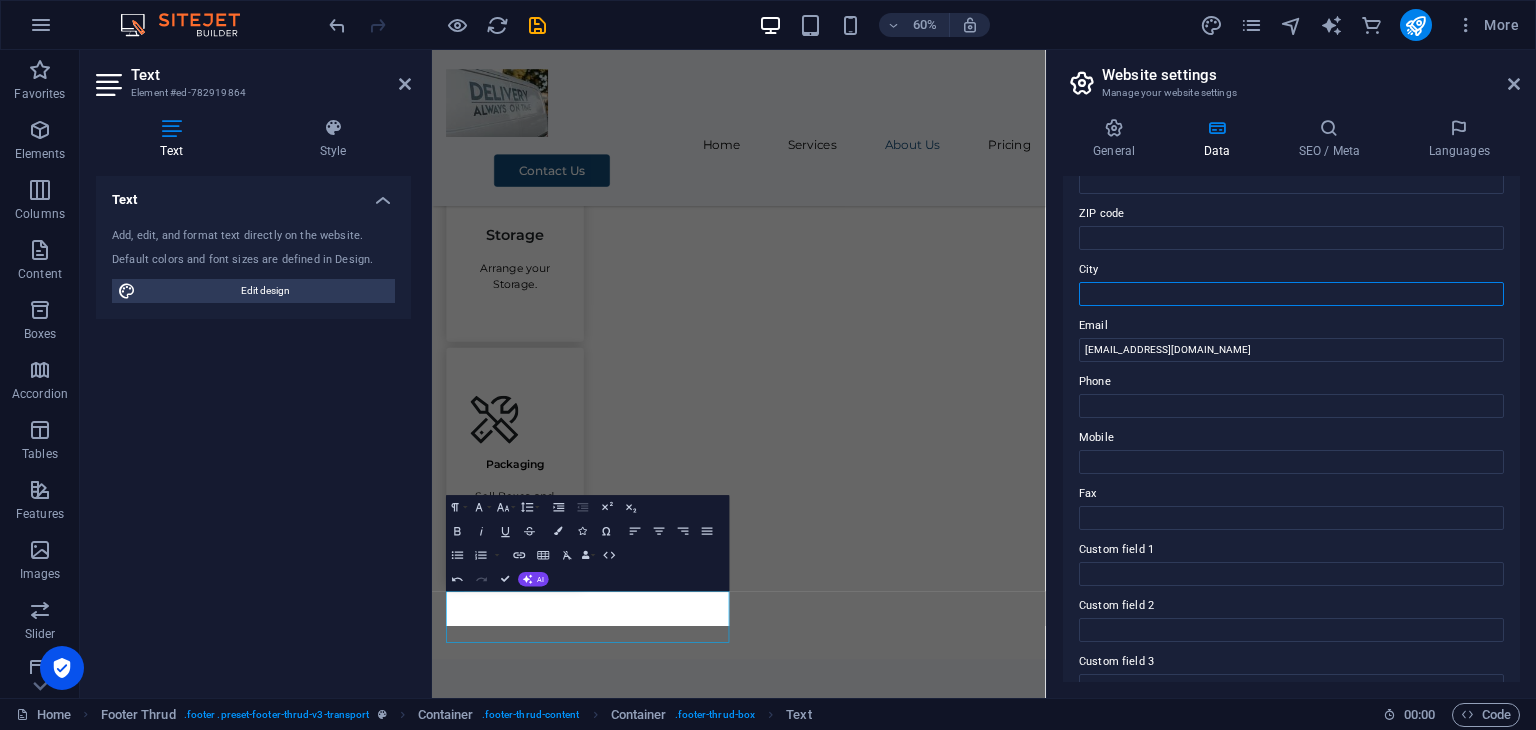 type on "-" 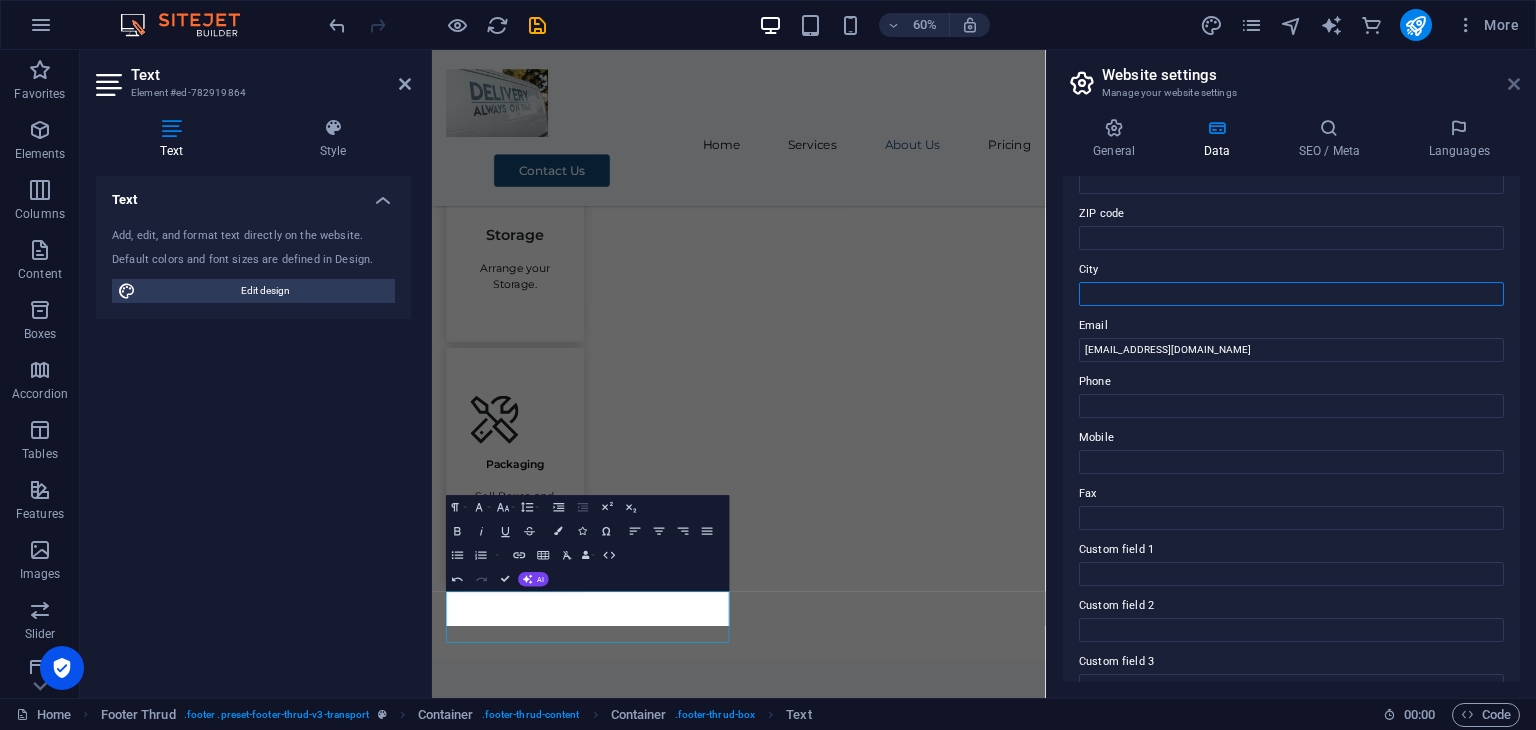 type 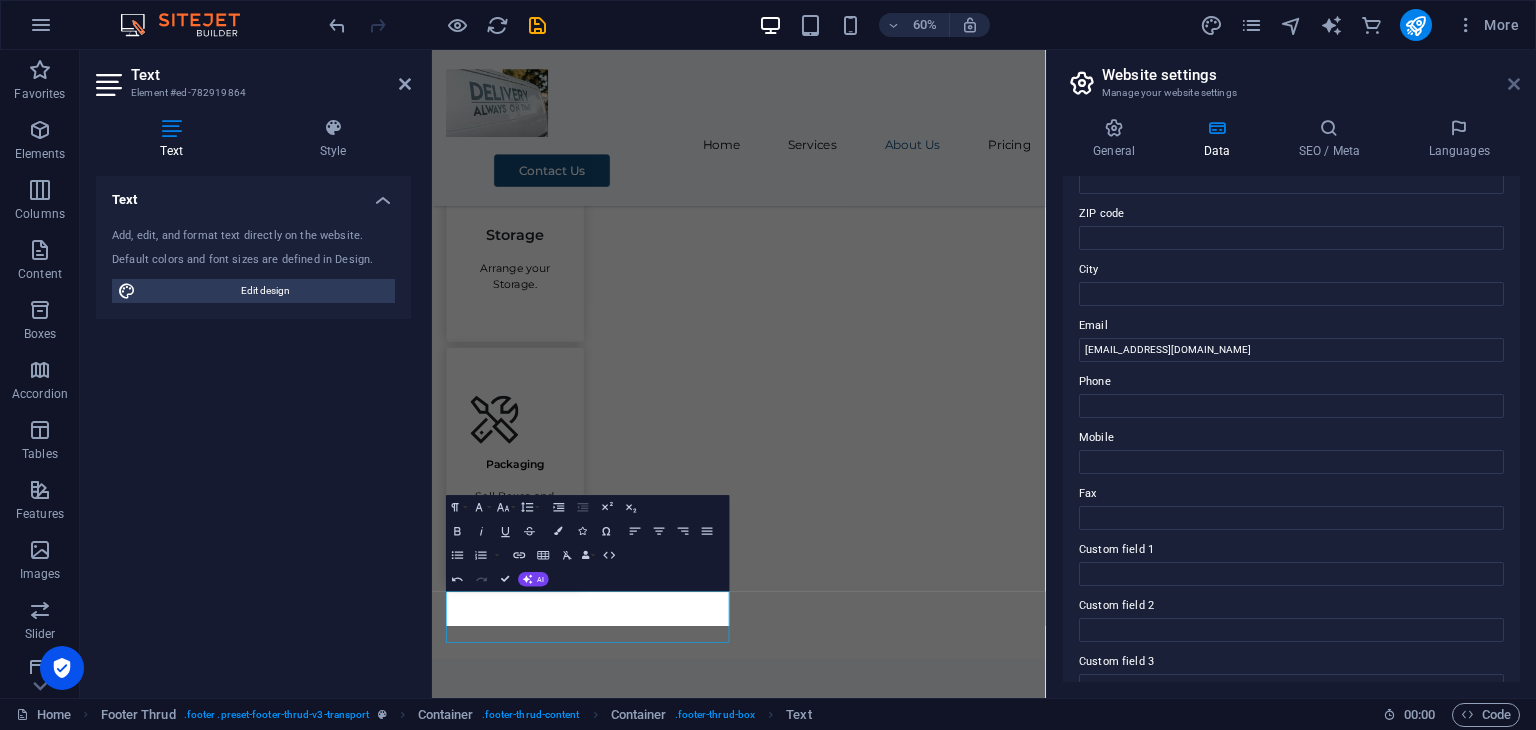 click at bounding box center [1514, 84] 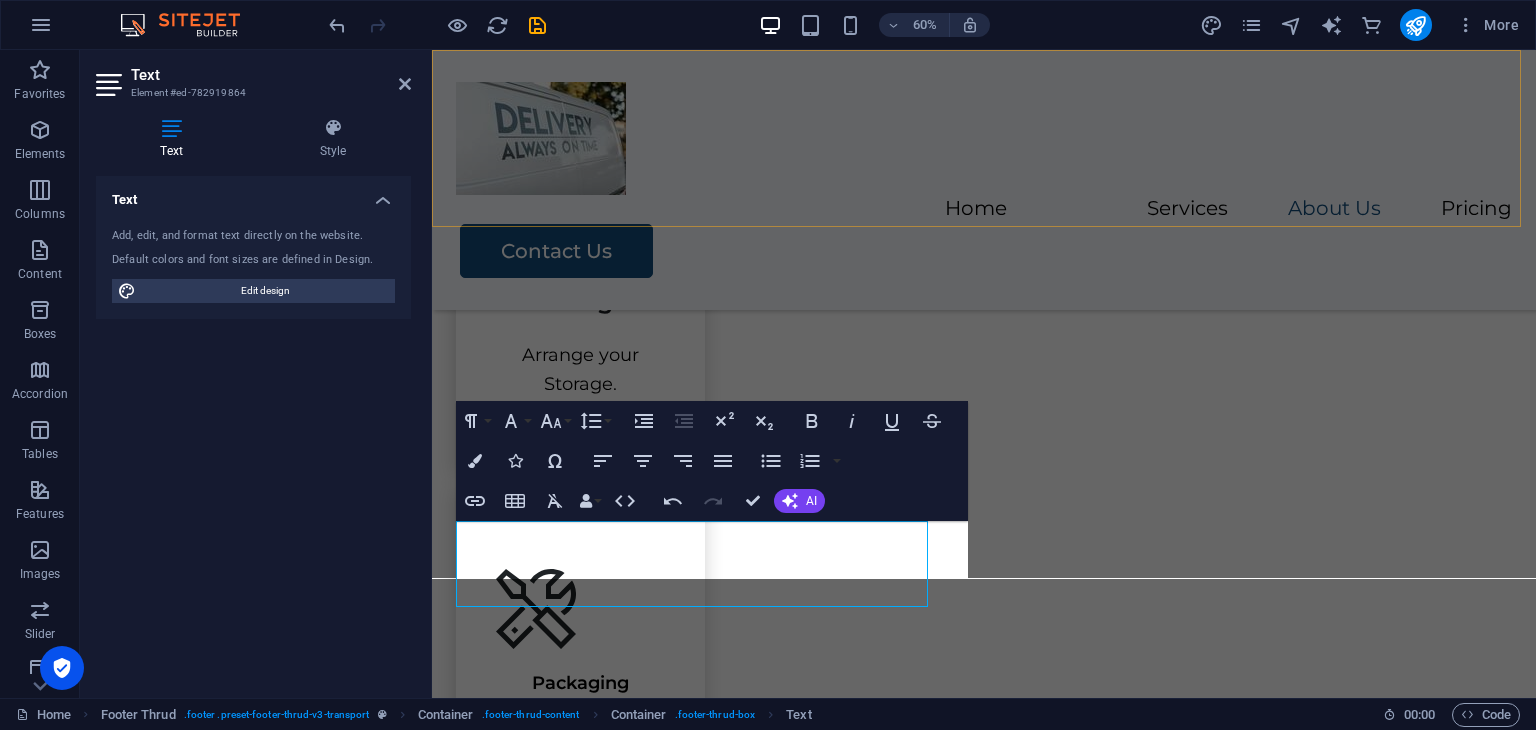 scroll, scrollTop: 3048, scrollLeft: 0, axis: vertical 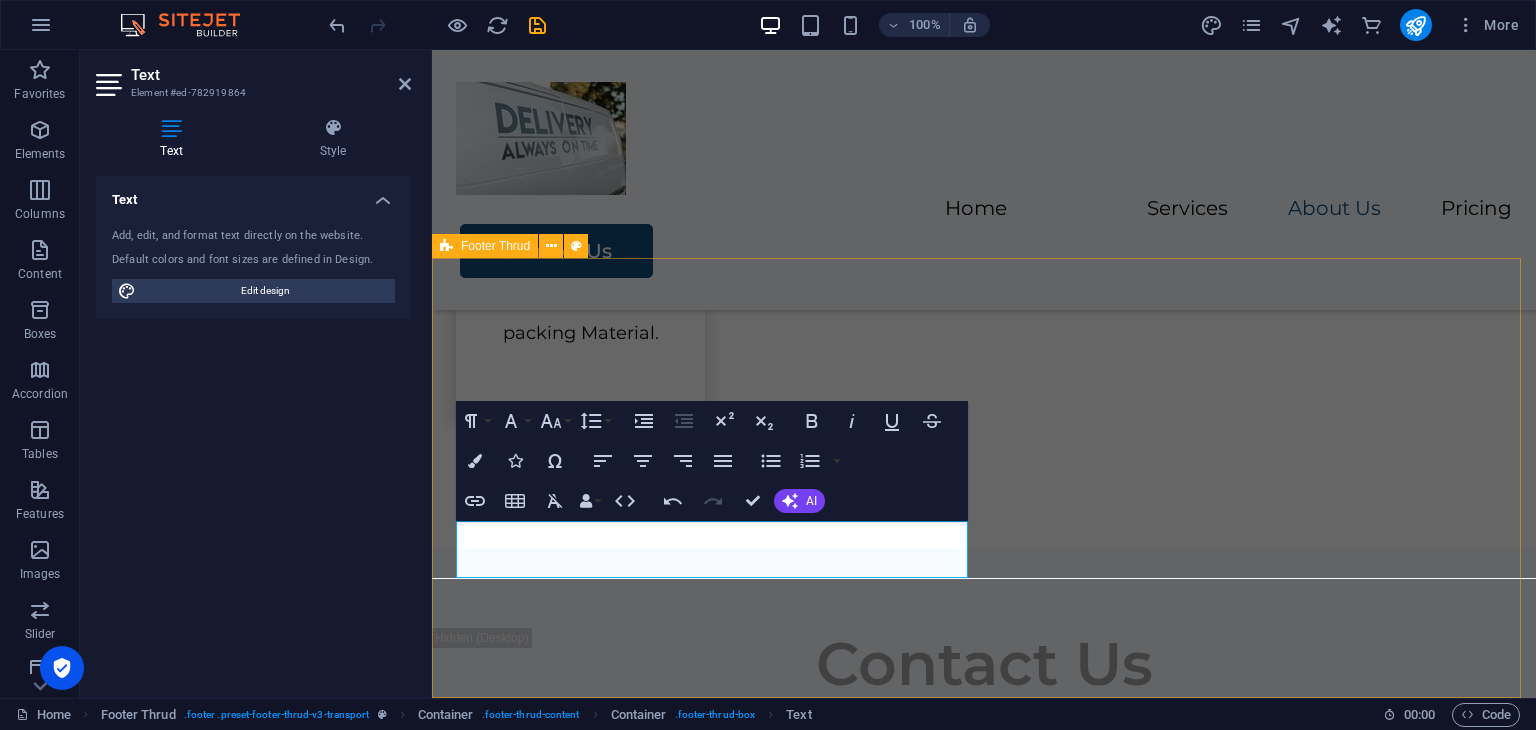 click on ",  ,
[EMAIL_ADDRESS][DOMAIN_NAME] Home Services About Us Pricing Contact Us HOME SERVICES ABOUT US PRICING CONTACT US
[DOMAIN_NAME]   Legal Notice  |  Privacy Policy" at bounding box center (984, 1757) 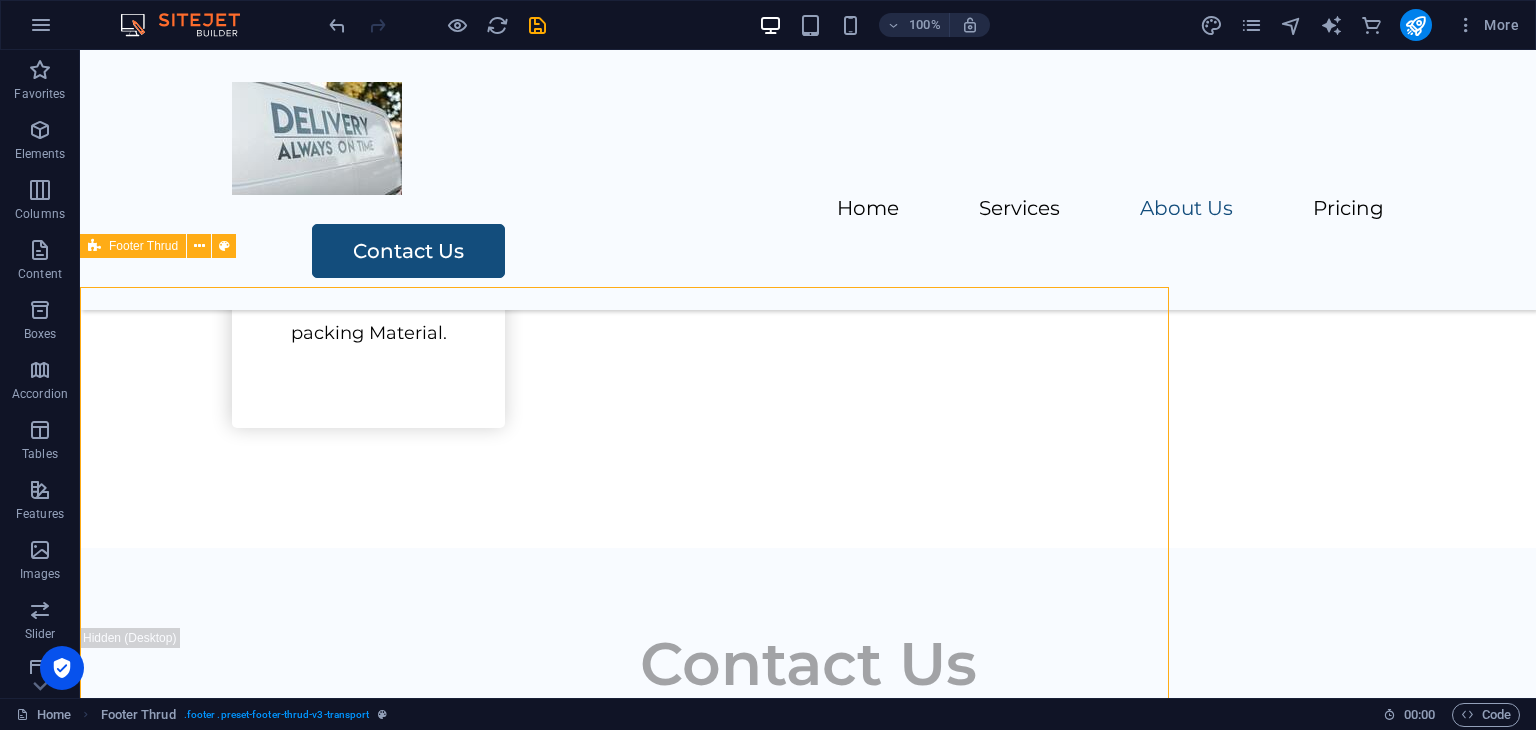 scroll, scrollTop: 3020, scrollLeft: 0, axis: vertical 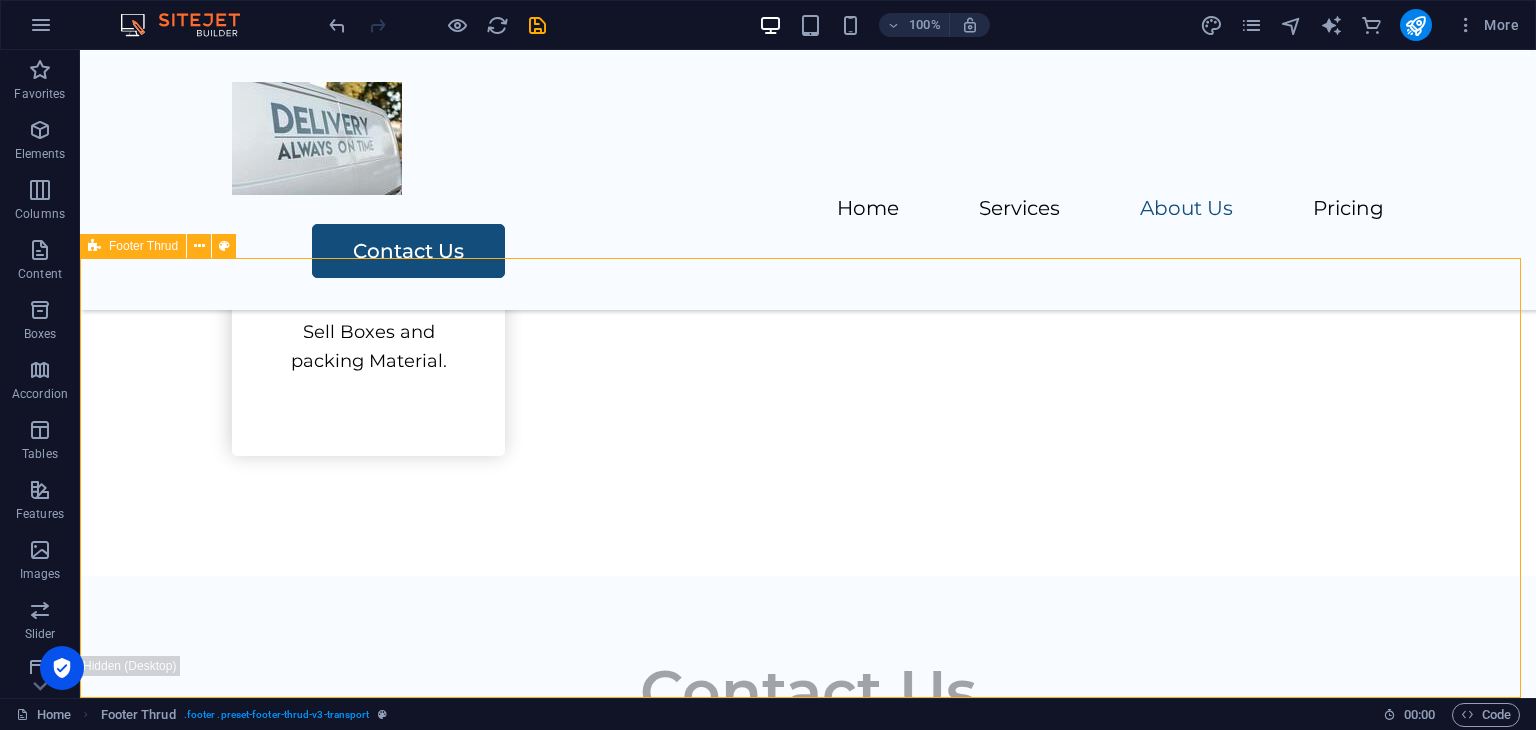 click on ",  ,
[EMAIL_ADDRESS][DOMAIN_NAME] Home Services About Us Pricing Contact Us HOME SERVICES ABOUT US PRICING CONTACT US
[DOMAIN_NAME]   Legal Notice  |  Privacy Policy" at bounding box center [808, 1785] 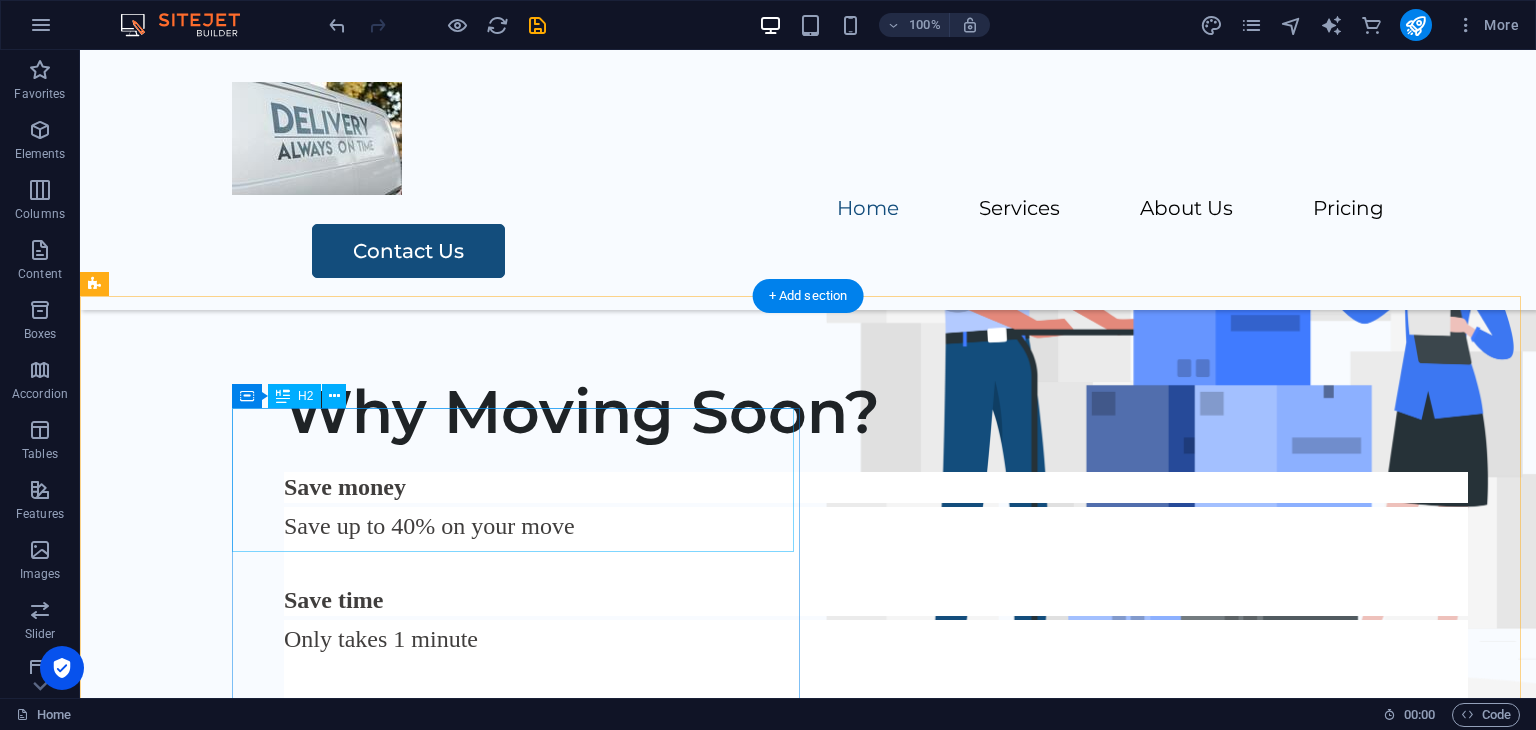 scroll, scrollTop: 0, scrollLeft: 0, axis: both 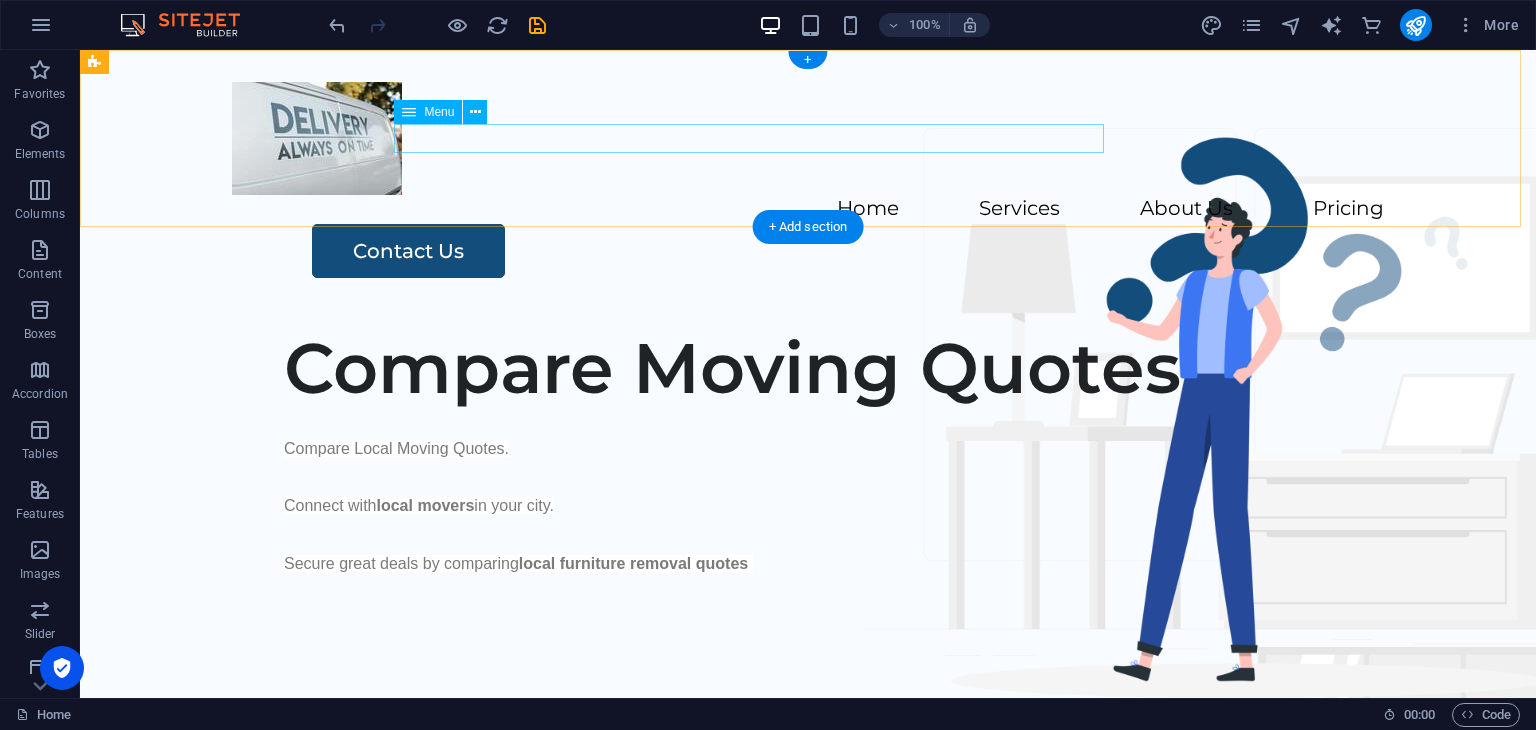 click on "Home Services About Us Pricing" at bounding box center (808, 209) 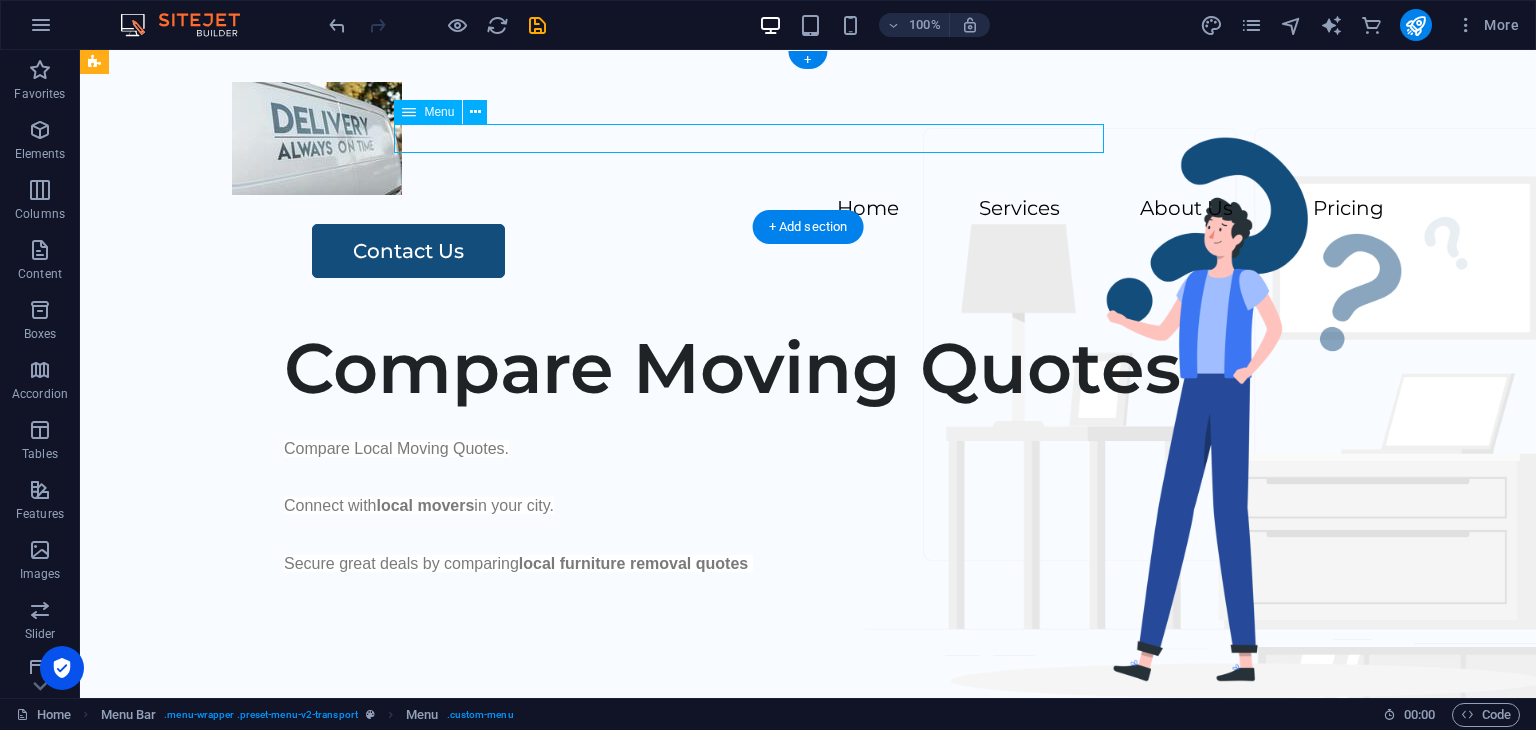 click on "Home Services About Us Pricing" at bounding box center [808, 209] 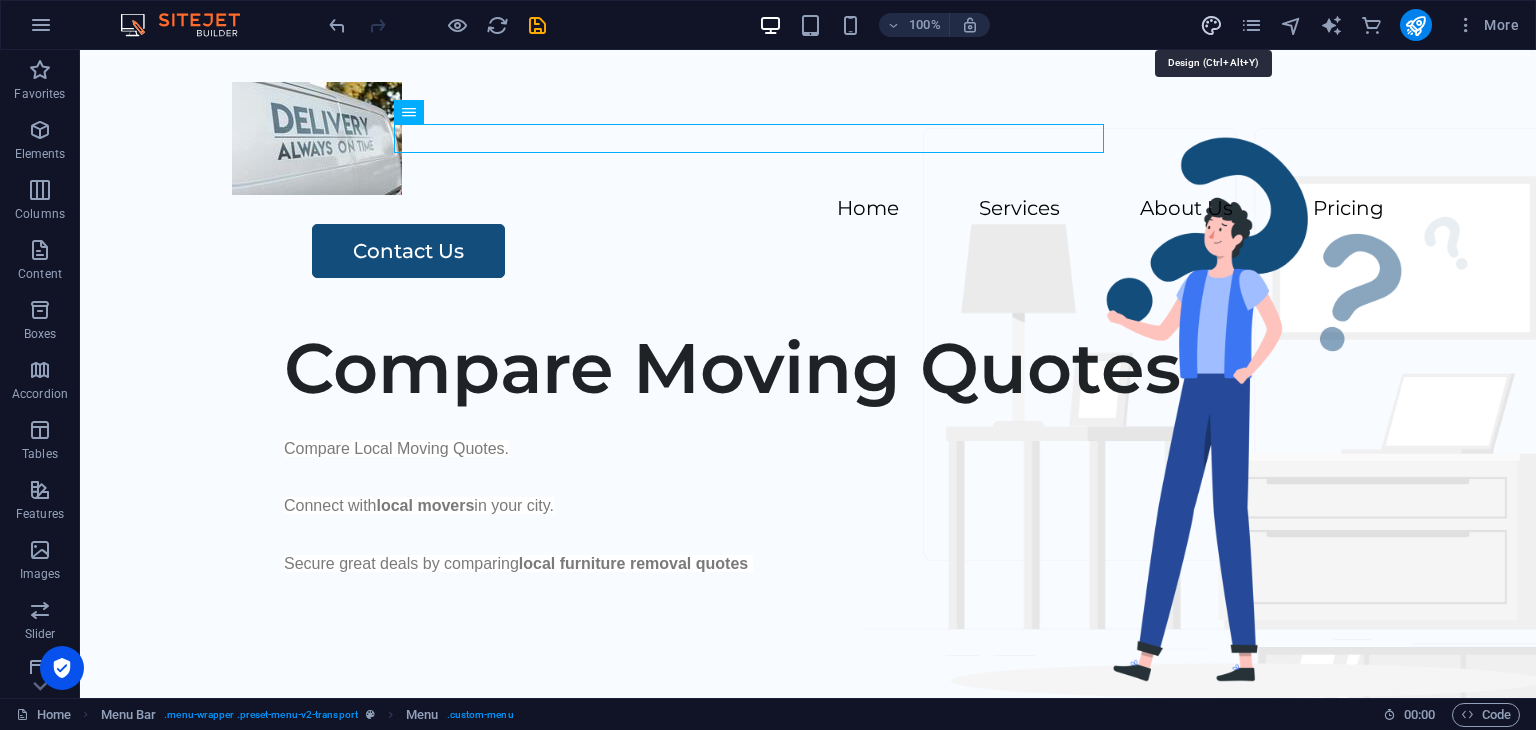 click at bounding box center [1211, 25] 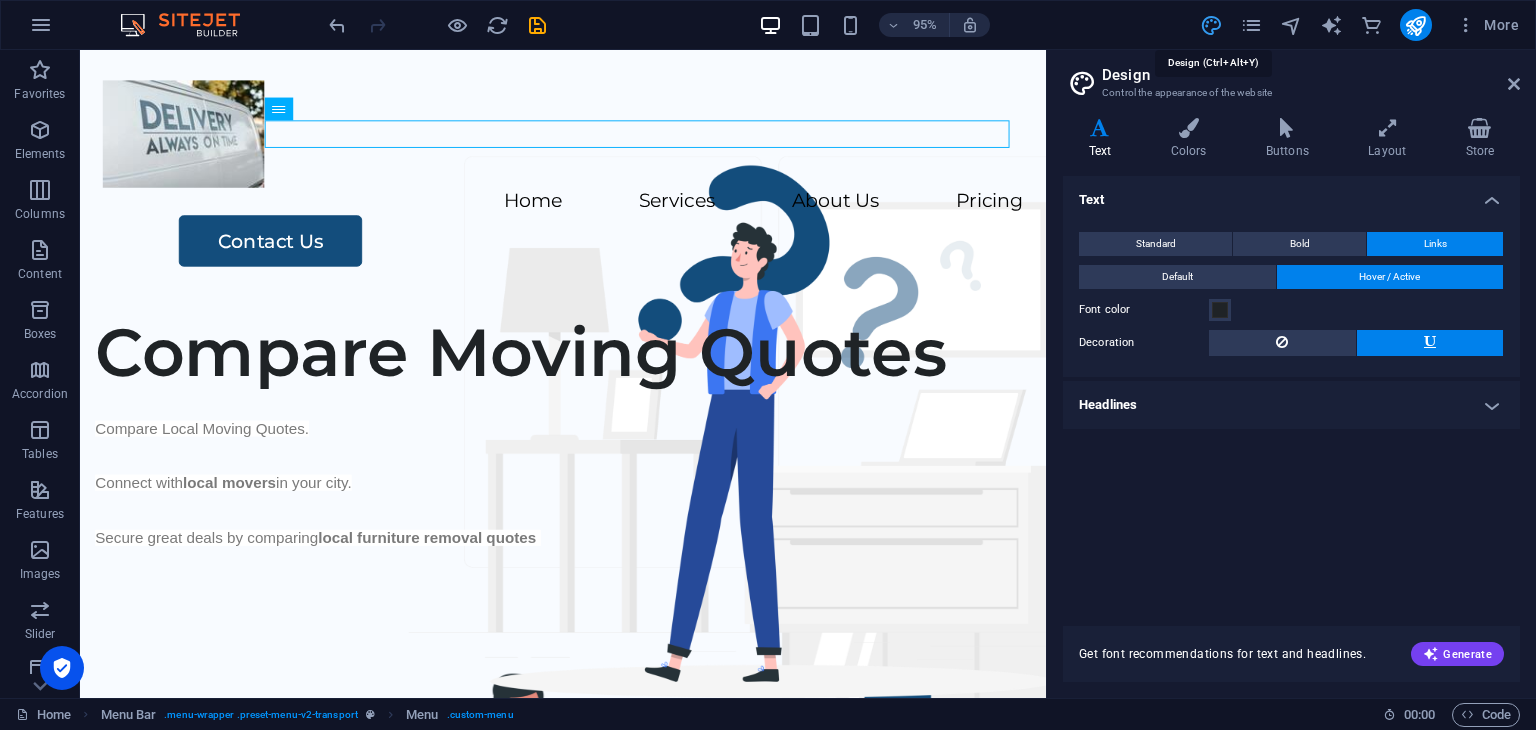 click at bounding box center (1211, 25) 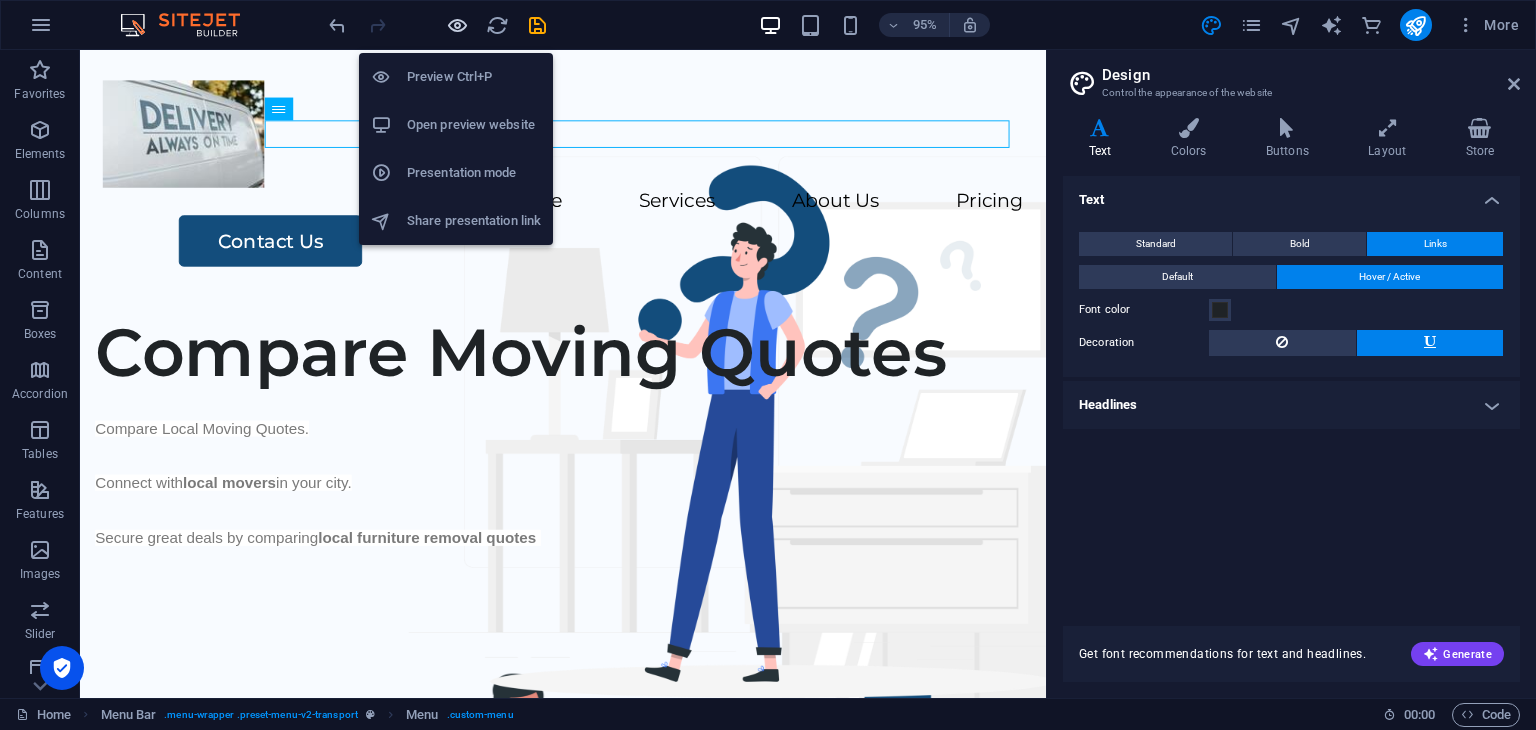 click at bounding box center (457, 25) 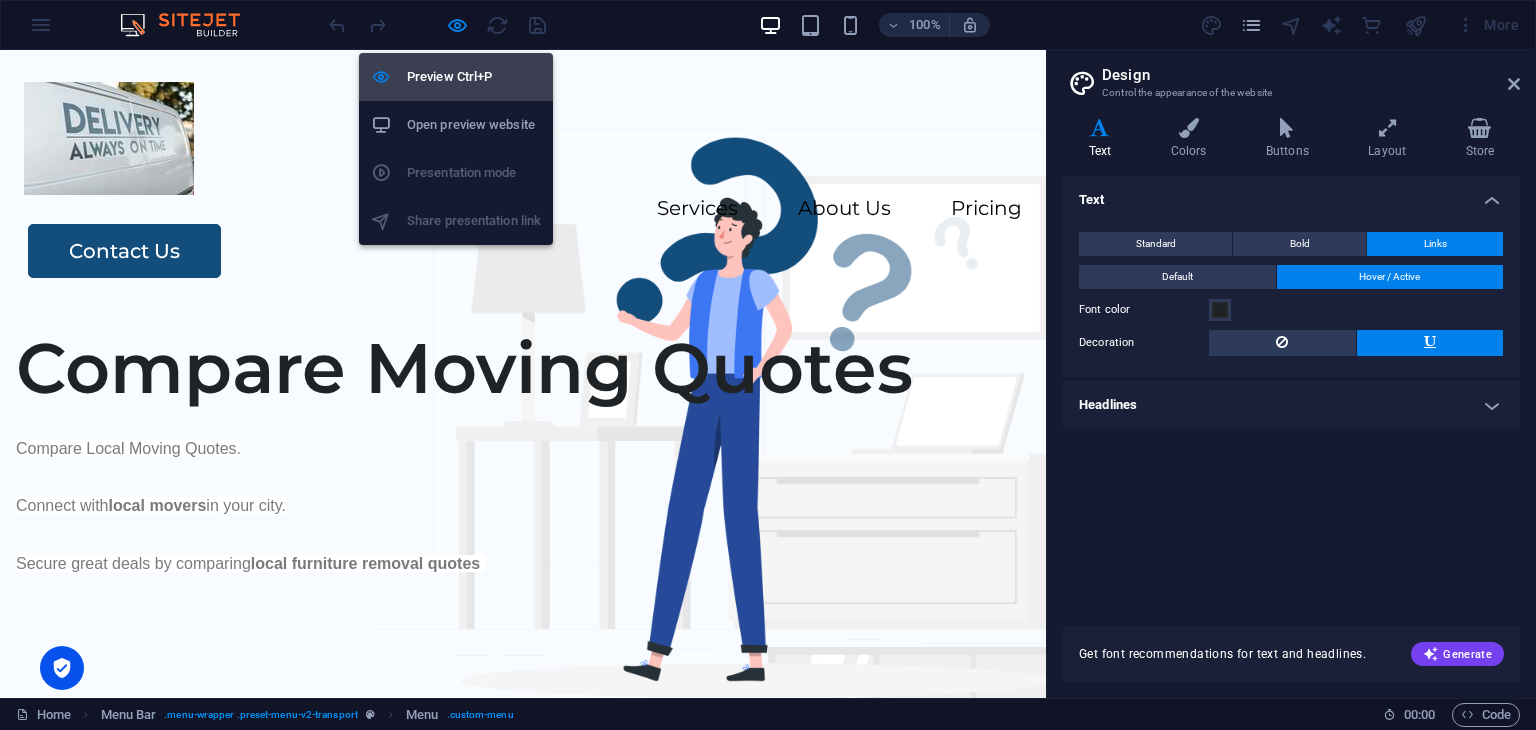 click on "Preview Ctrl+P" at bounding box center [474, 77] 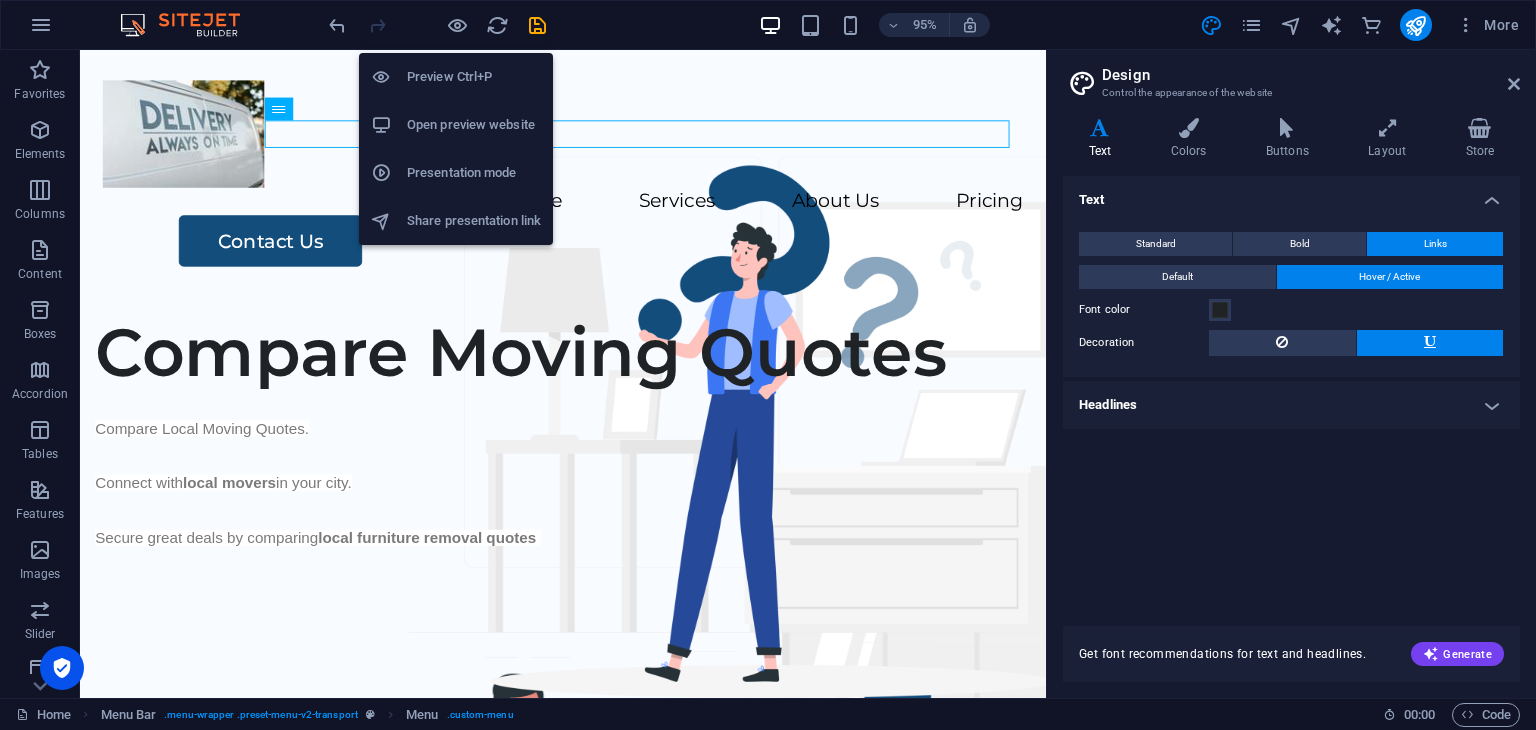 click on "Open preview website" at bounding box center [474, 125] 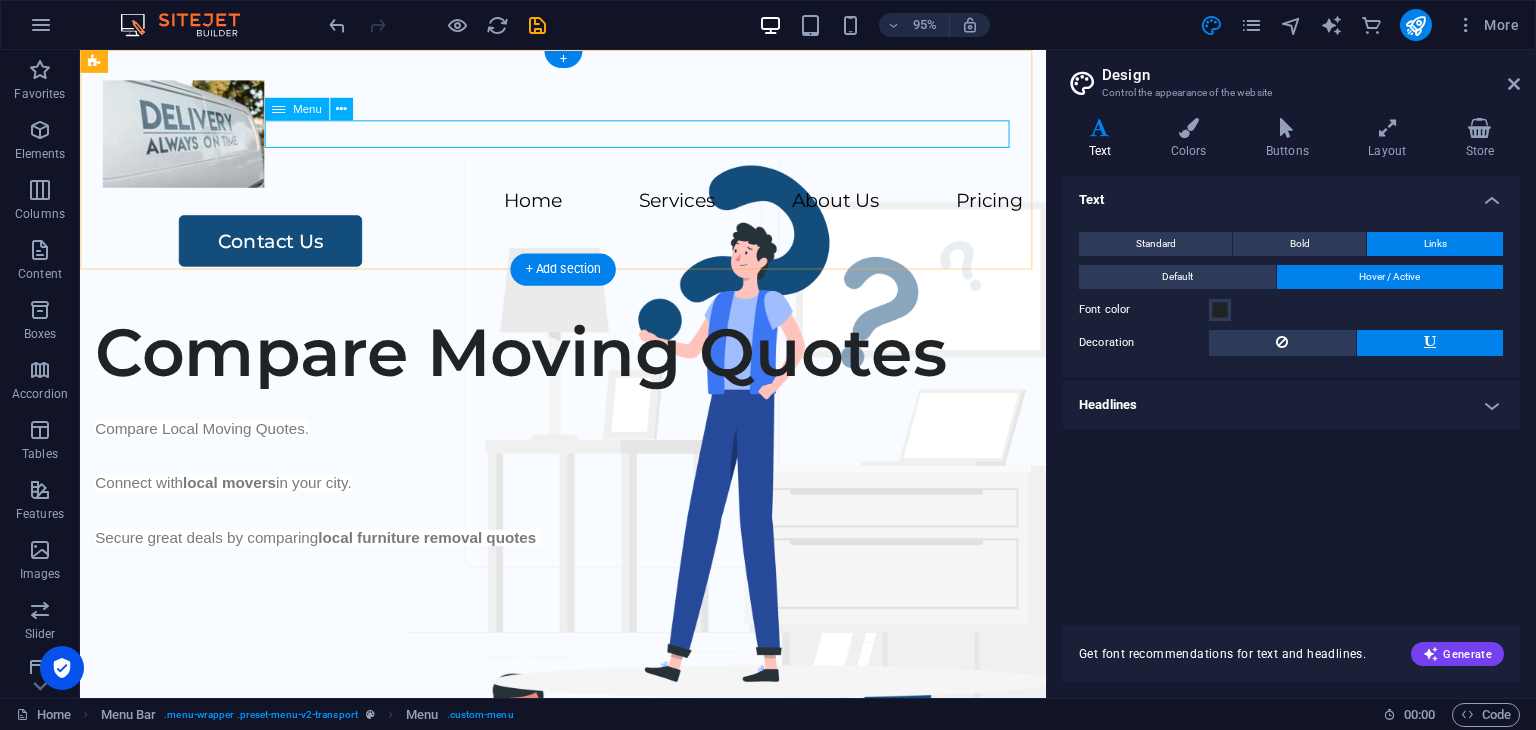 click on "Home Services About Us Pricing" at bounding box center (588, 209) 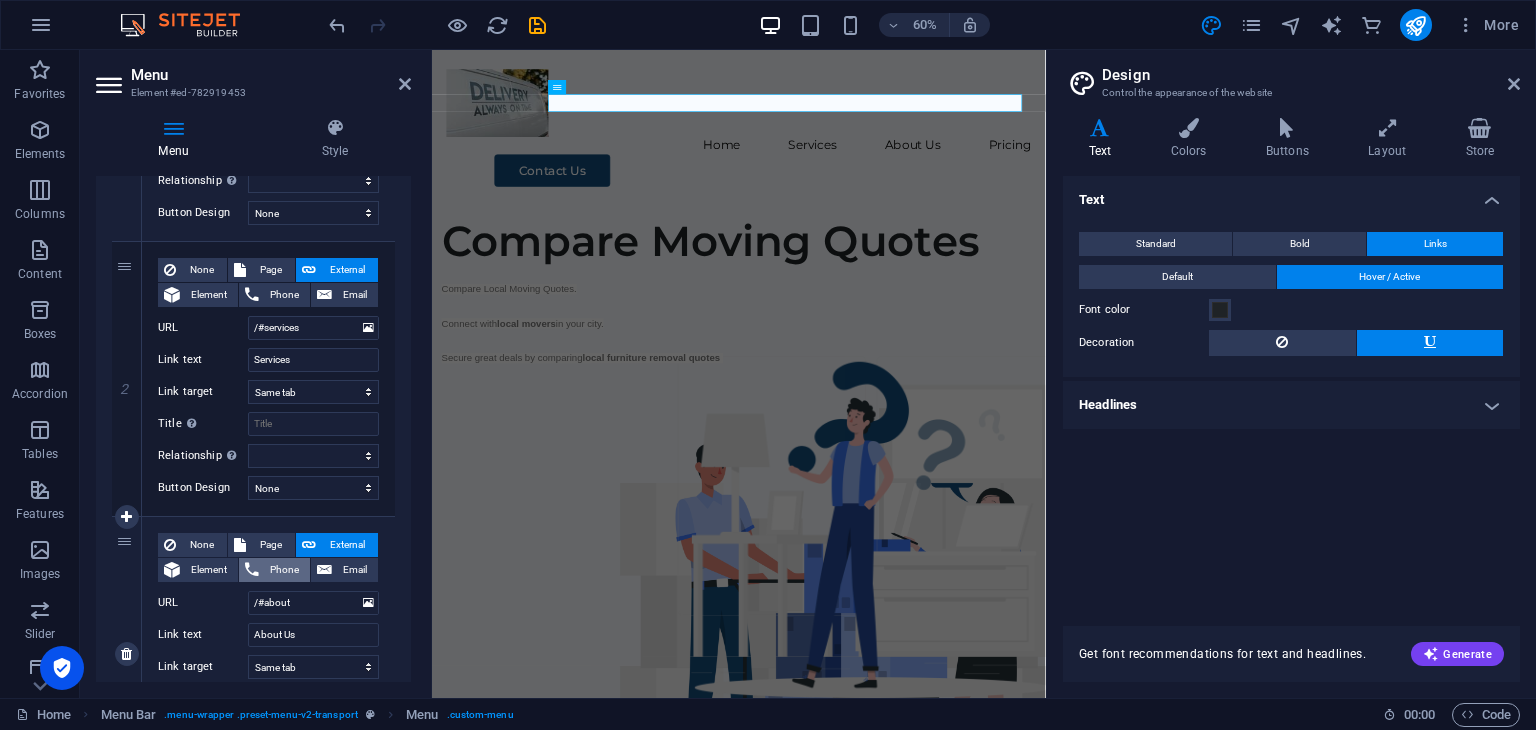 scroll, scrollTop: 500, scrollLeft: 0, axis: vertical 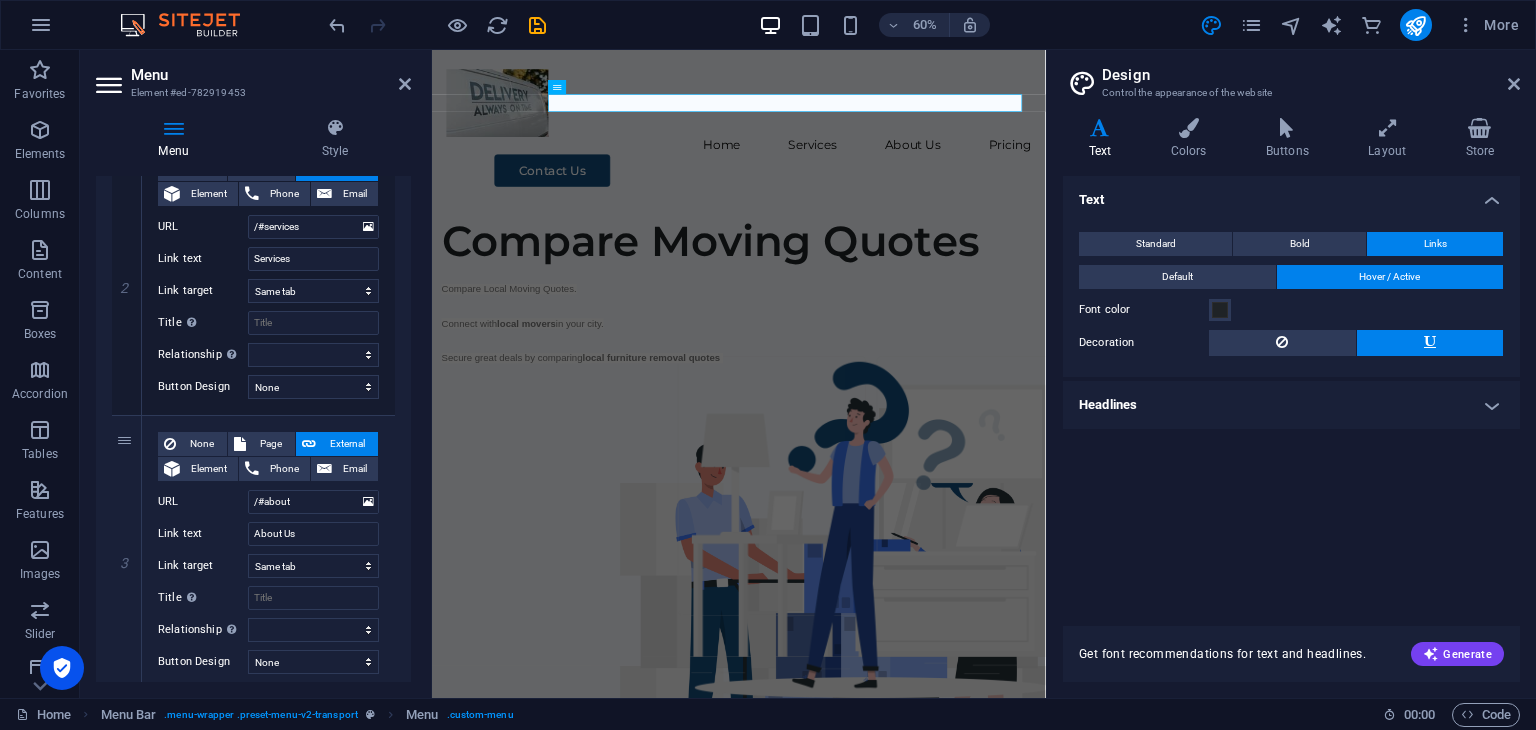 click on "60% More" at bounding box center [926, 25] 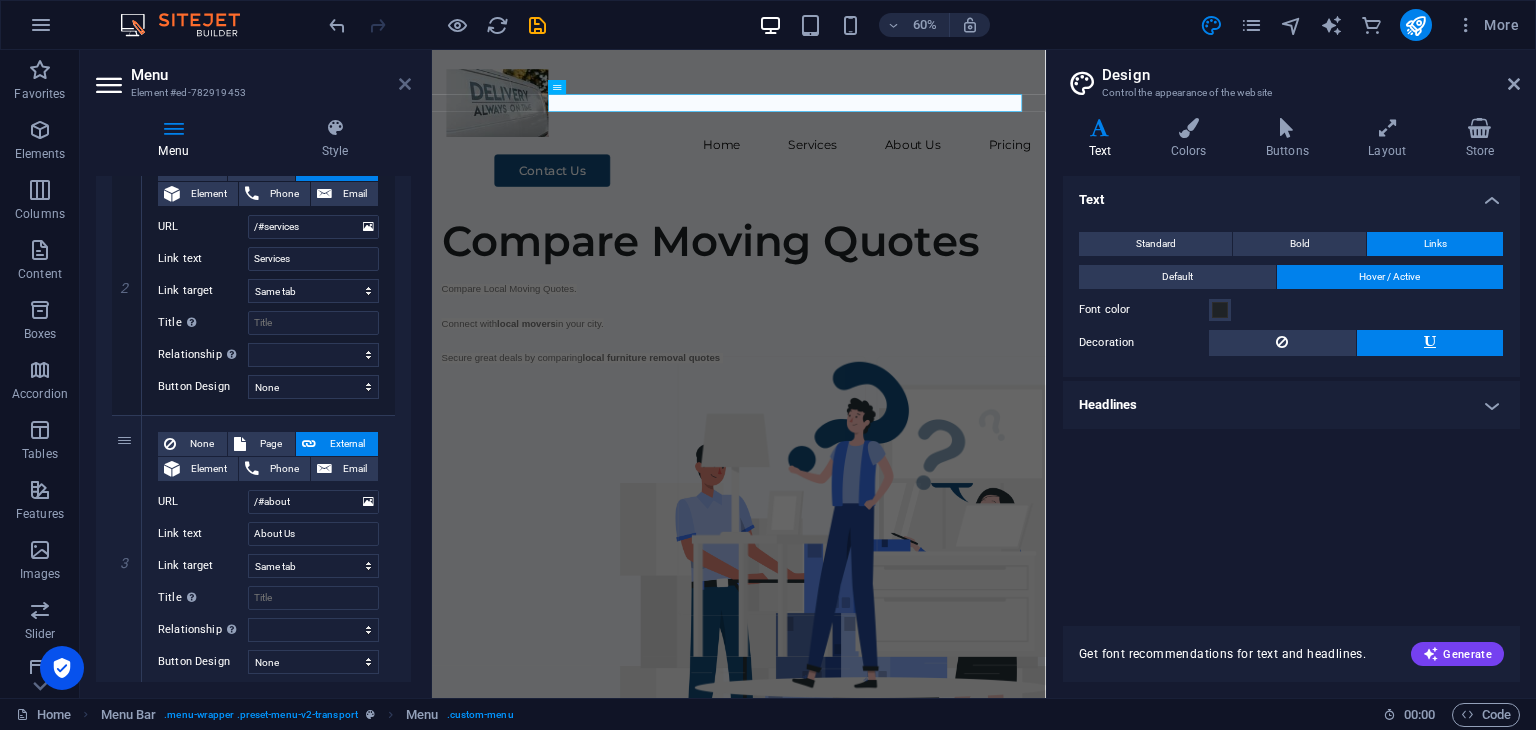 drag, startPoint x: 404, startPoint y: 85, endPoint x: 366, endPoint y: 37, distance: 61.220913 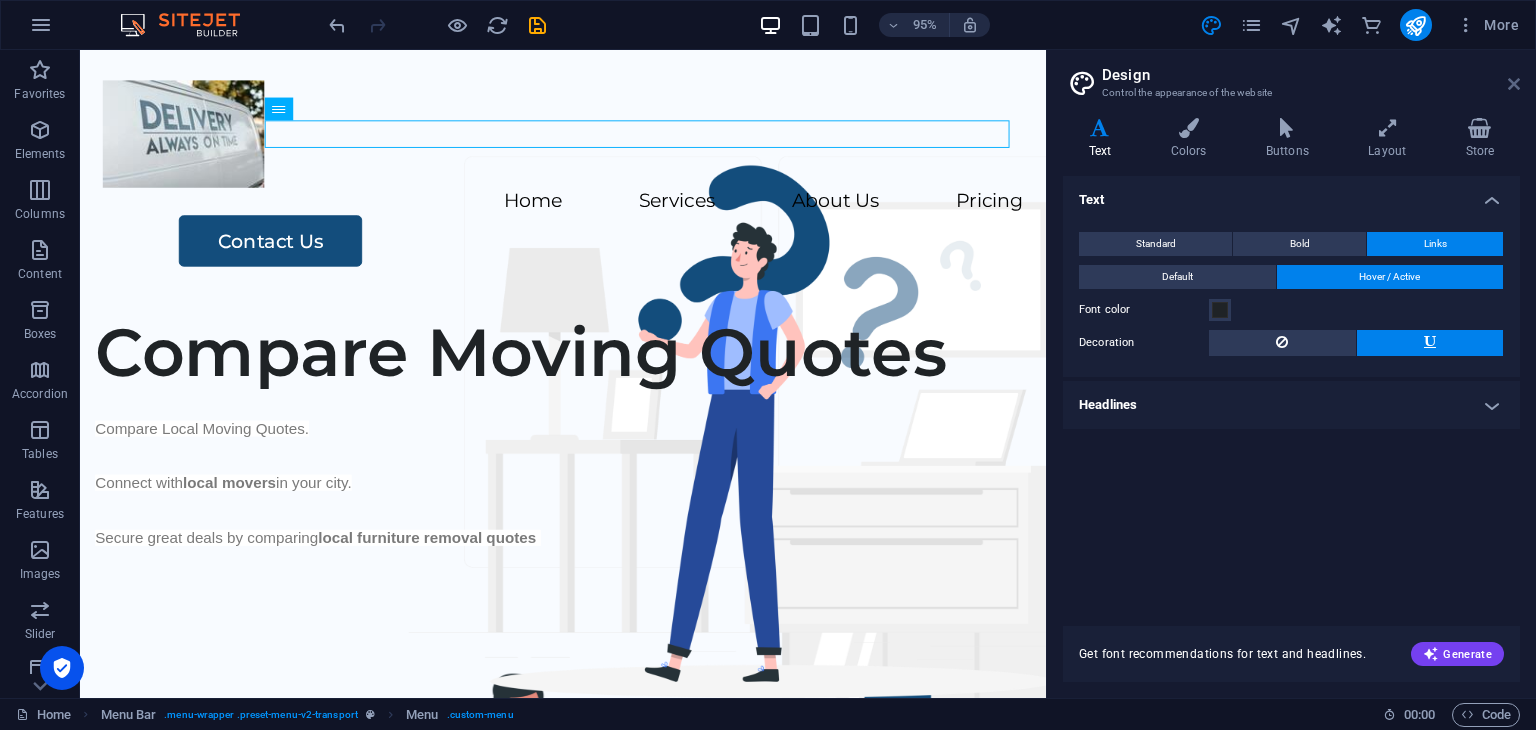 click at bounding box center (1514, 84) 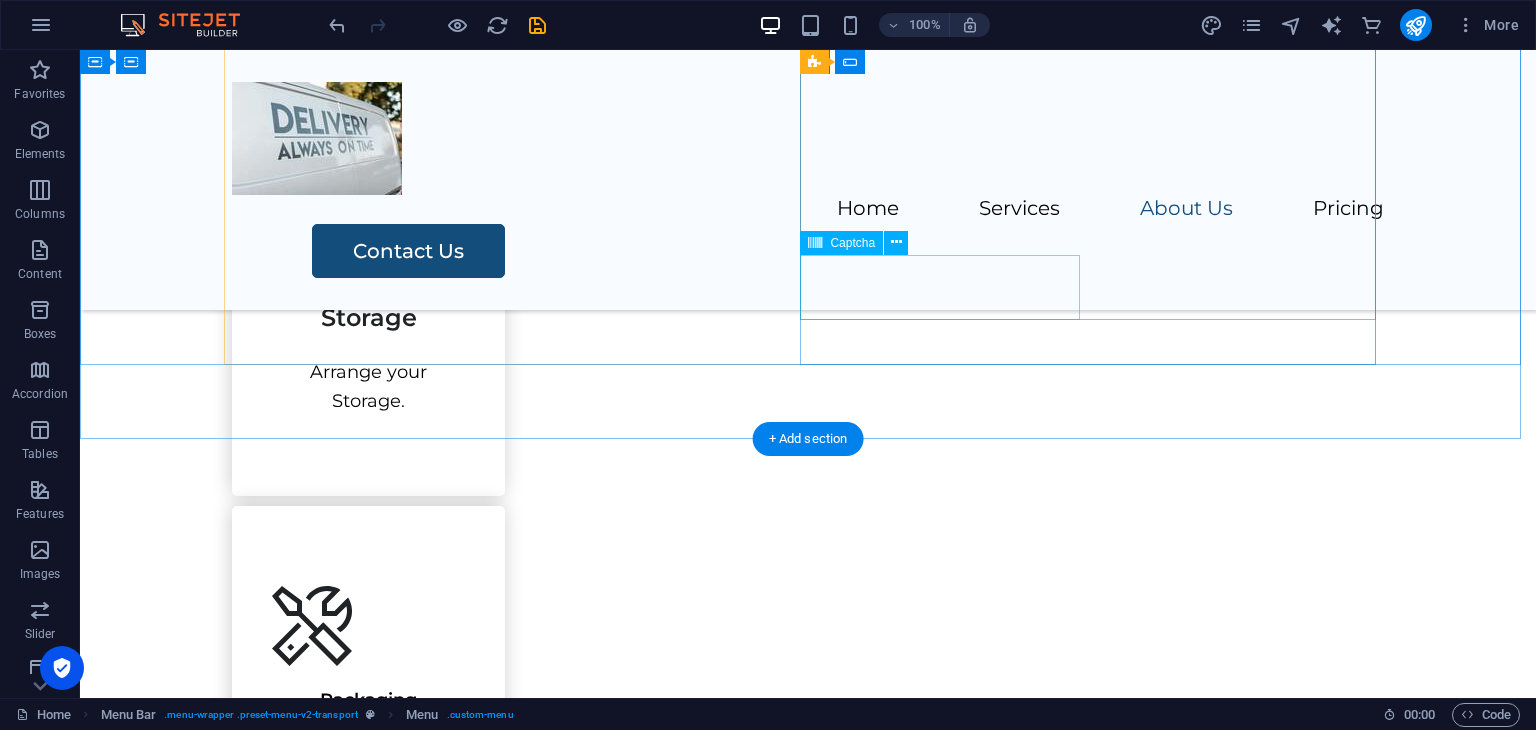 scroll, scrollTop: 3020, scrollLeft: 0, axis: vertical 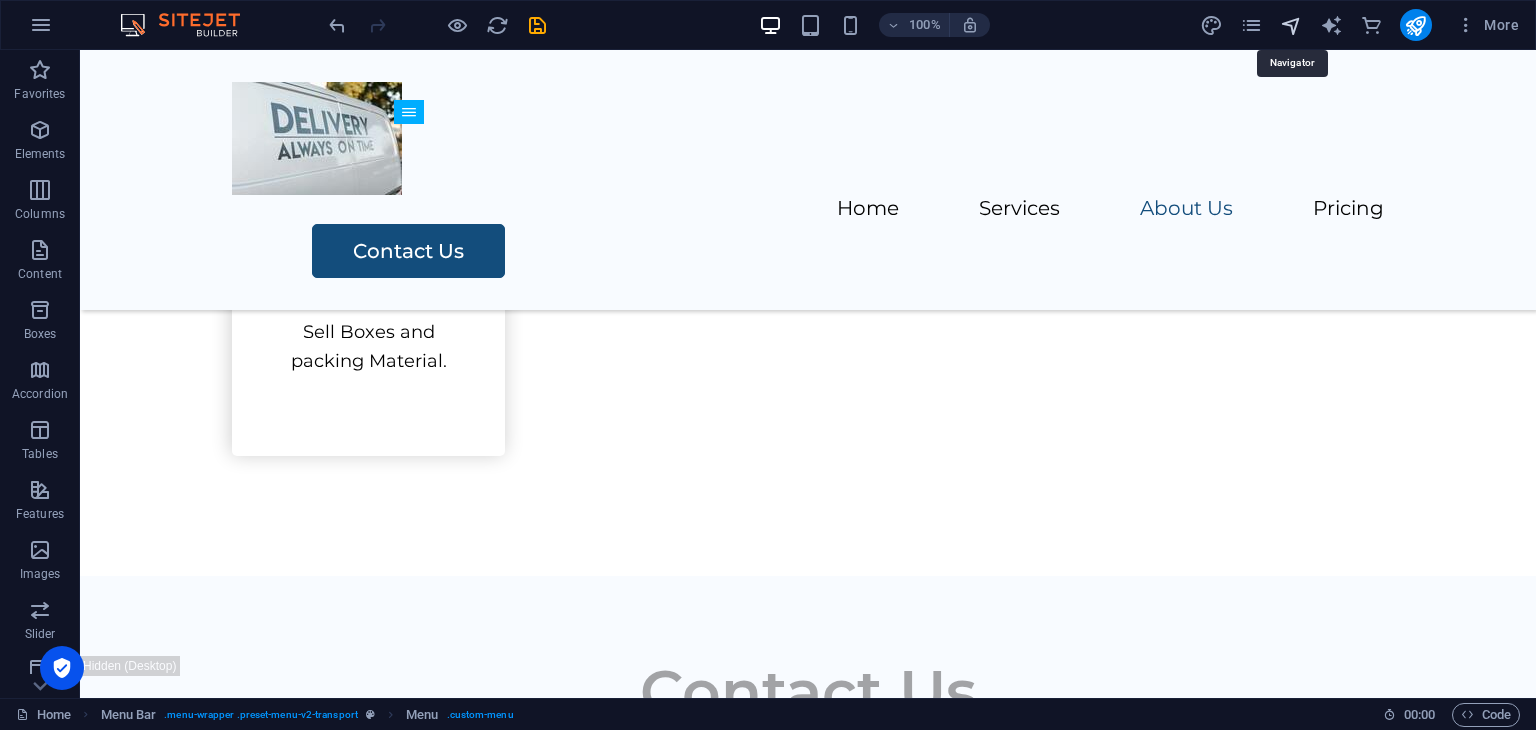 click at bounding box center [1291, 25] 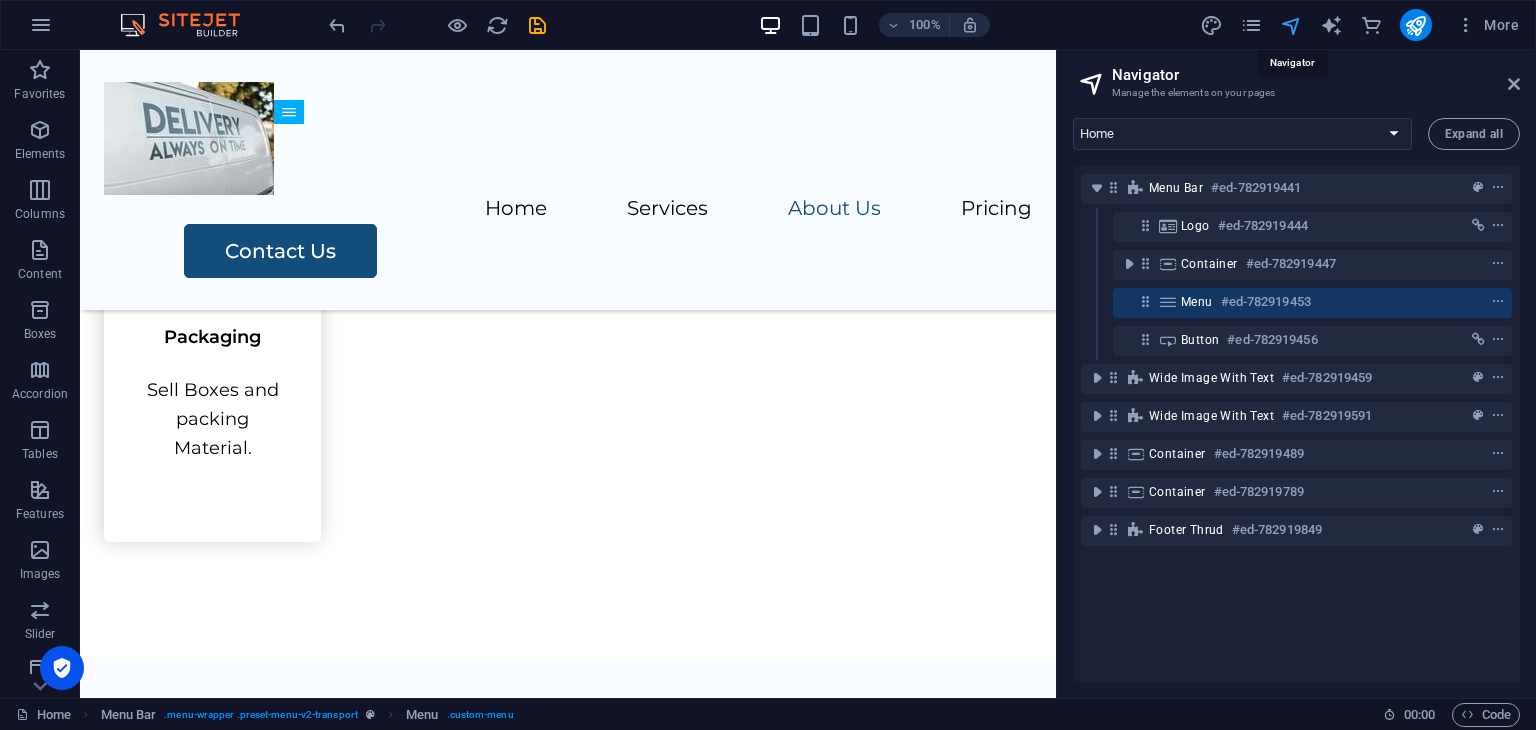 scroll, scrollTop: 3041, scrollLeft: 0, axis: vertical 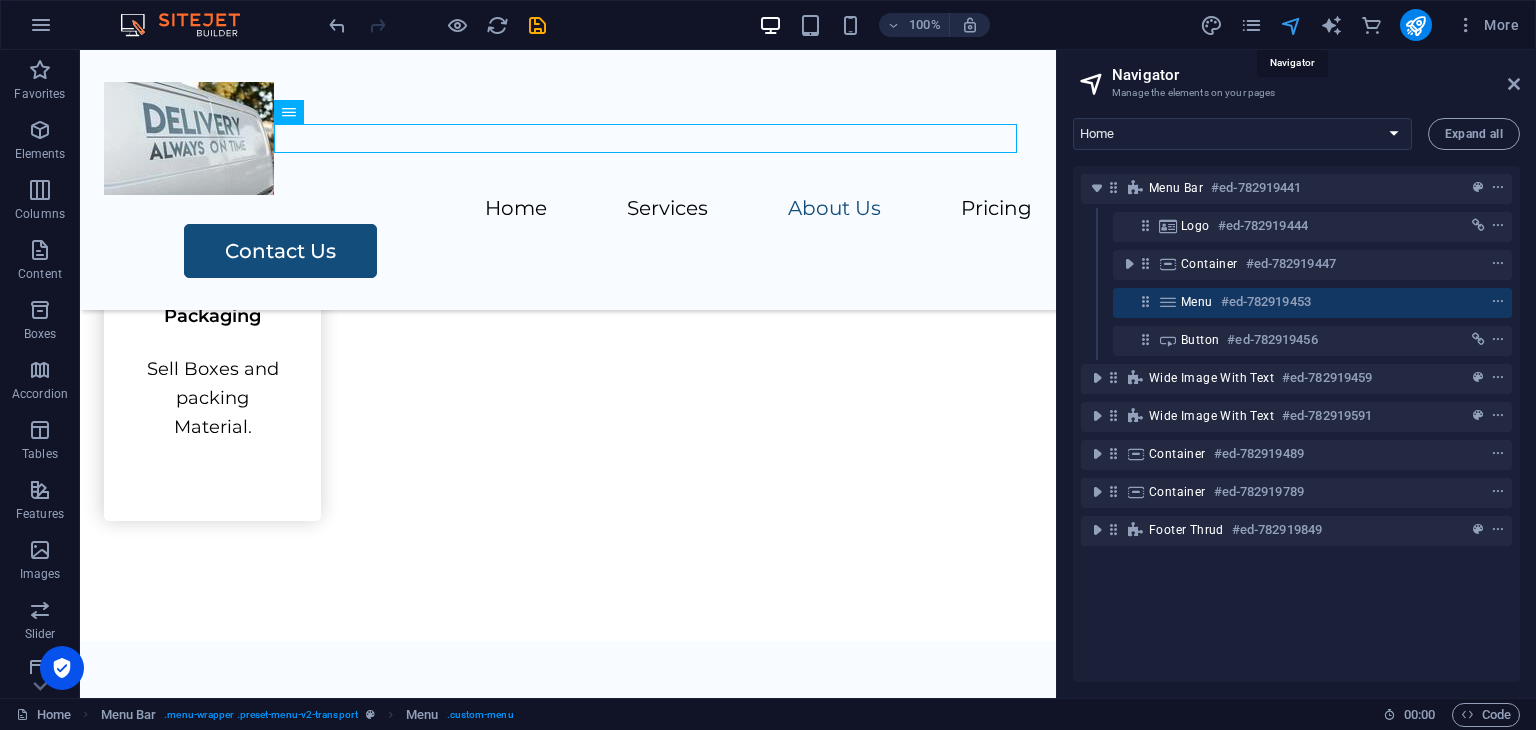 click at bounding box center (1291, 25) 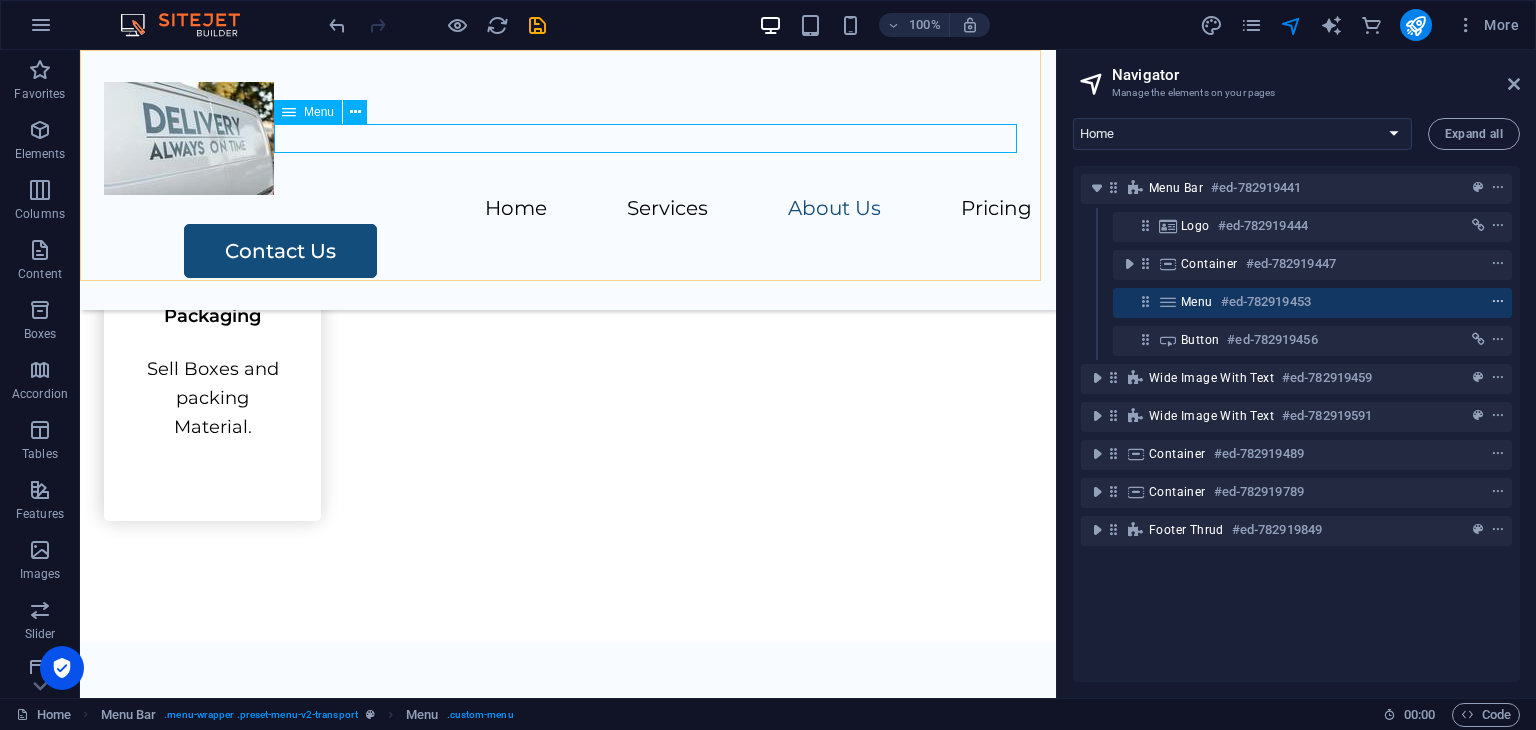 click at bounding box center [1498, 302] 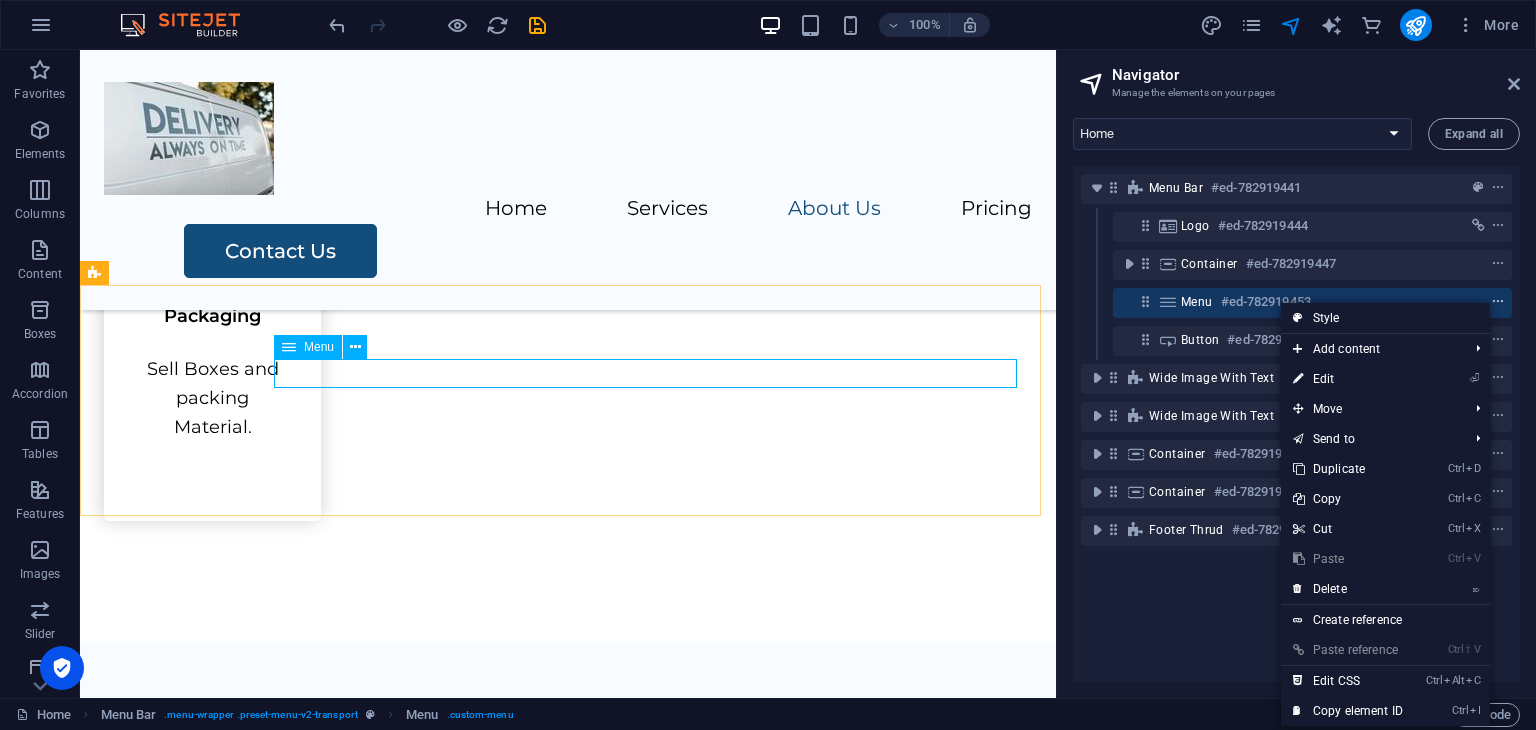 scroll, scrollTop: 2806, scrollLeft: 0, axis: vertical 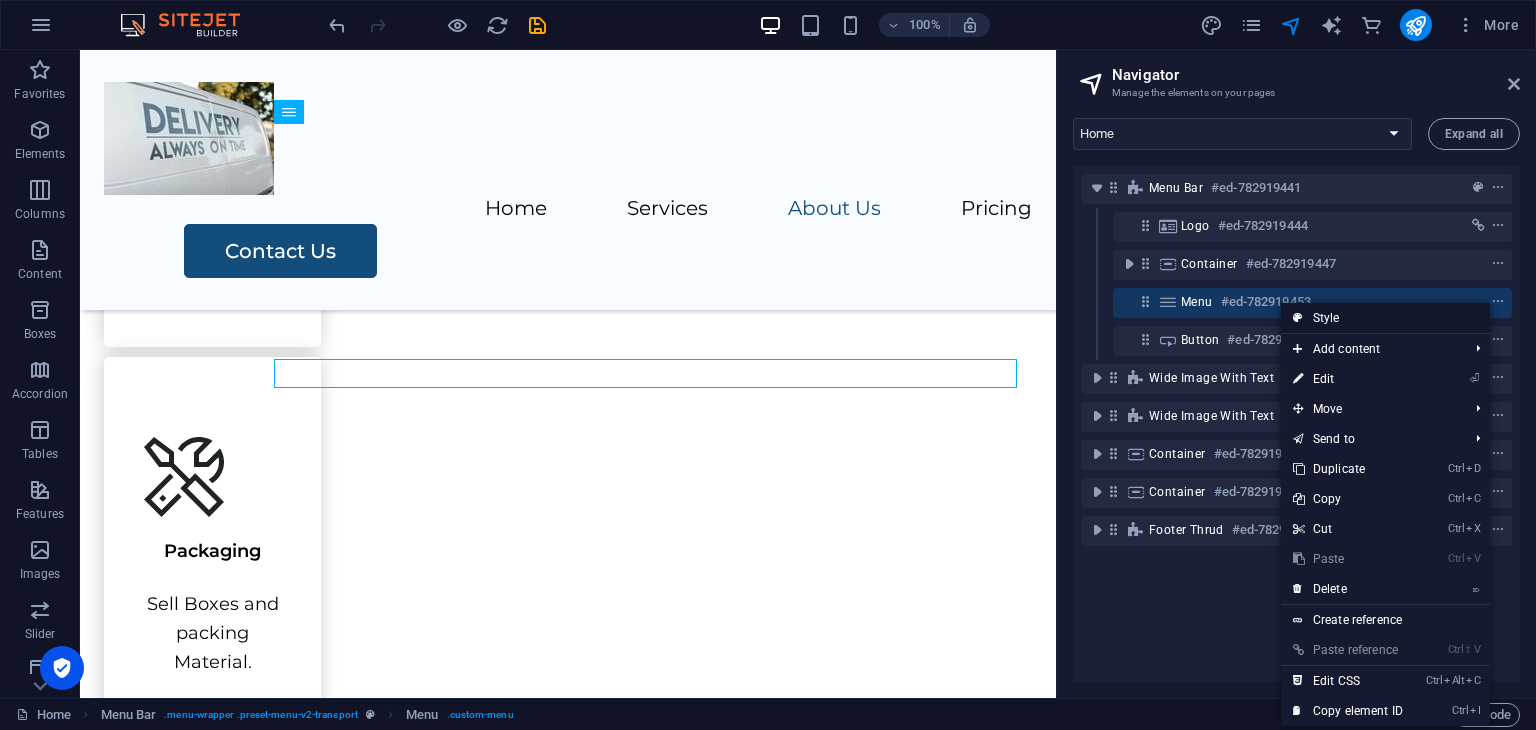 click on "Style" at bounding box center (1385, 318) 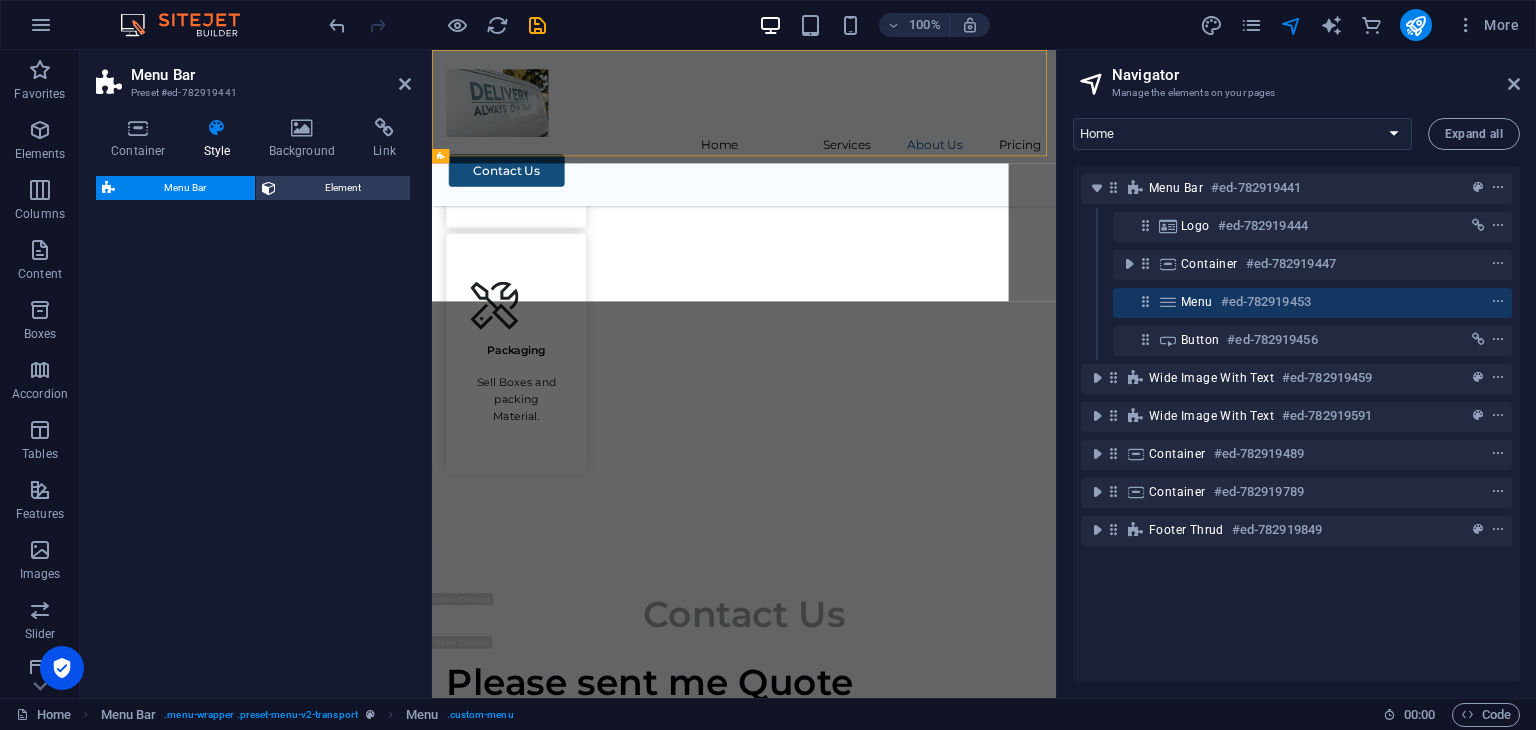 scroll, scrollTop: 2617, scrollLeft: 0, axis: vertical 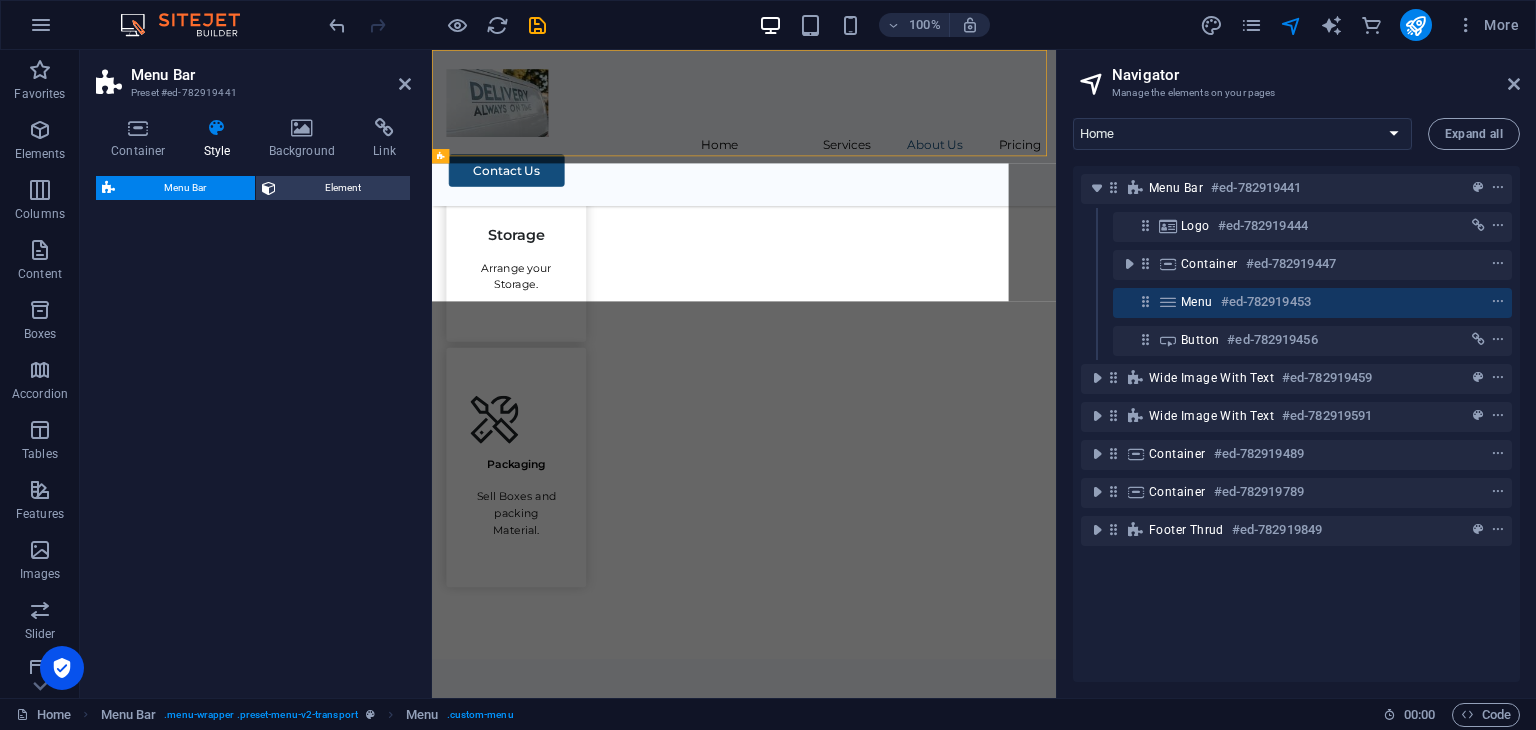 select on "rem" 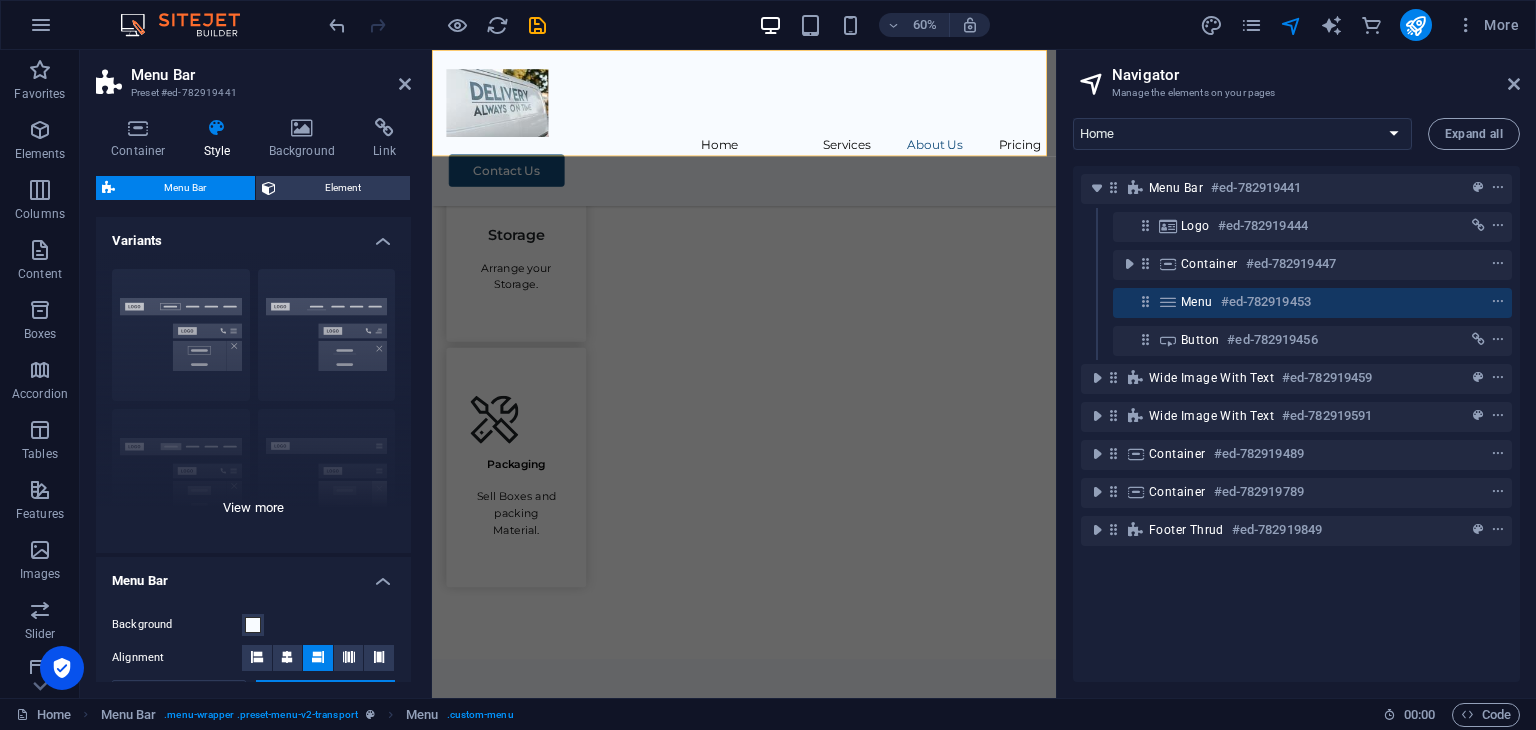drag, startPoint x: 1094, startPoint y: 326, endPoint x: 354, endPoint y: 284, distance: 741.1909 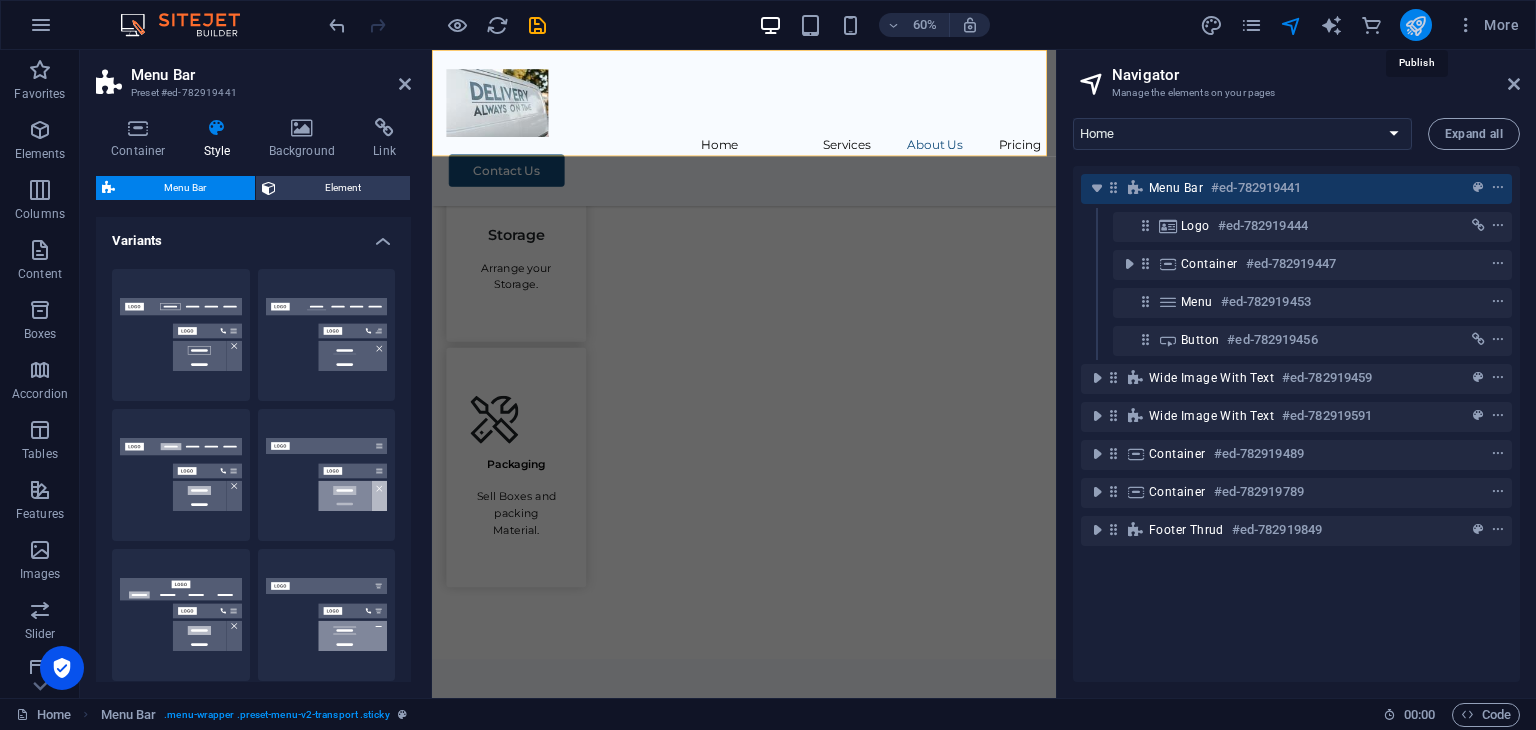 click at bounding box center (1415, 25) 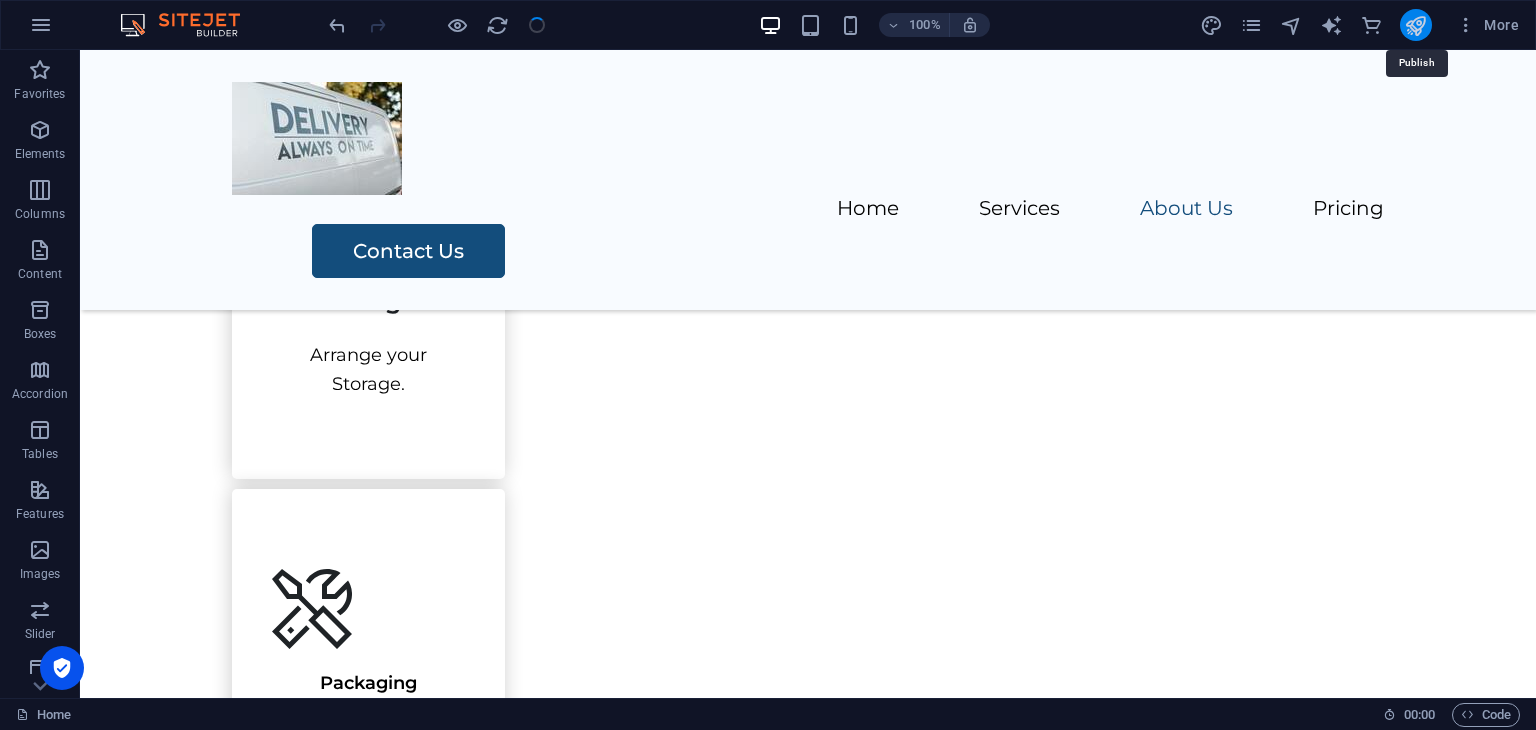 scroll, scrollTop: 2784, scrollLeft: 0, axis: vertical 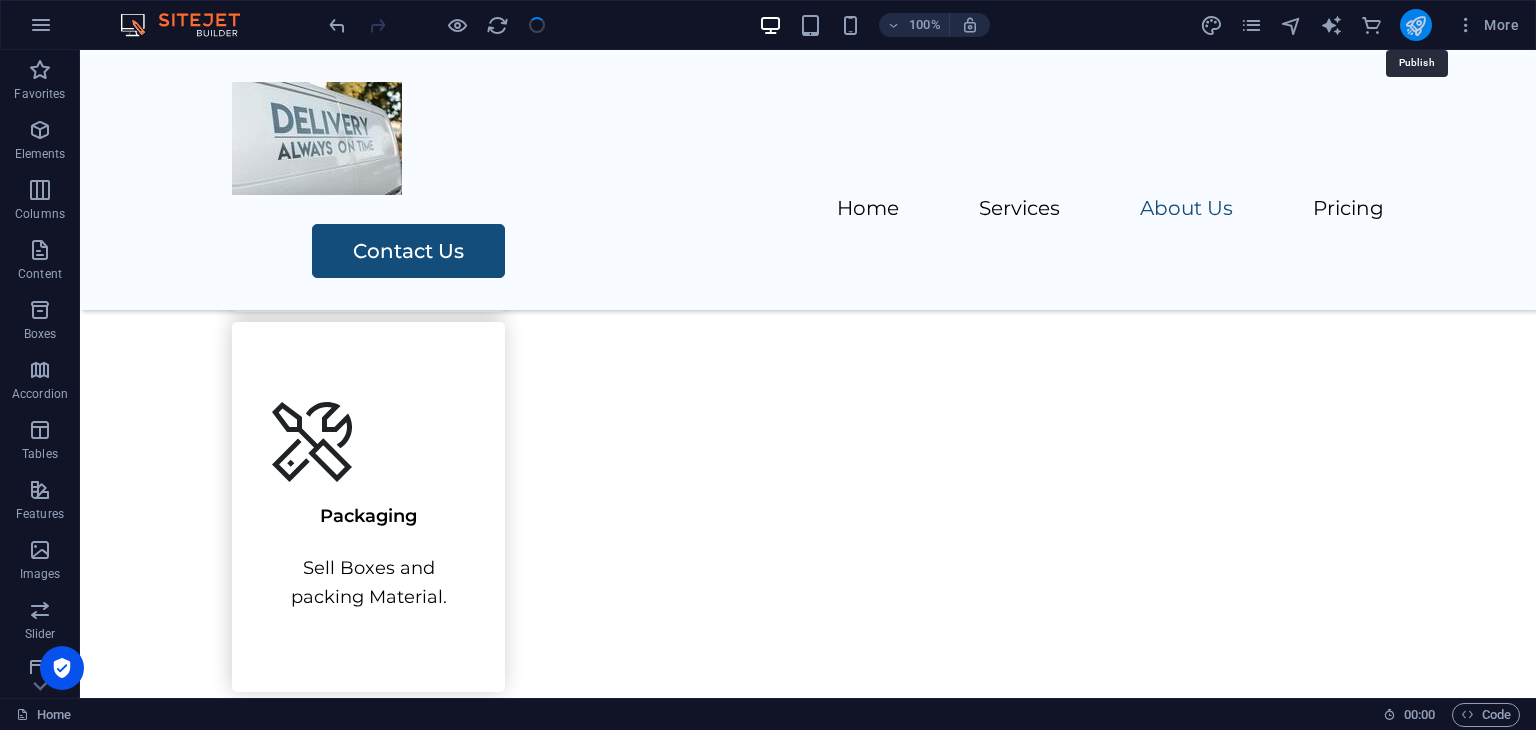 click at bounding box center [1415, 25] 